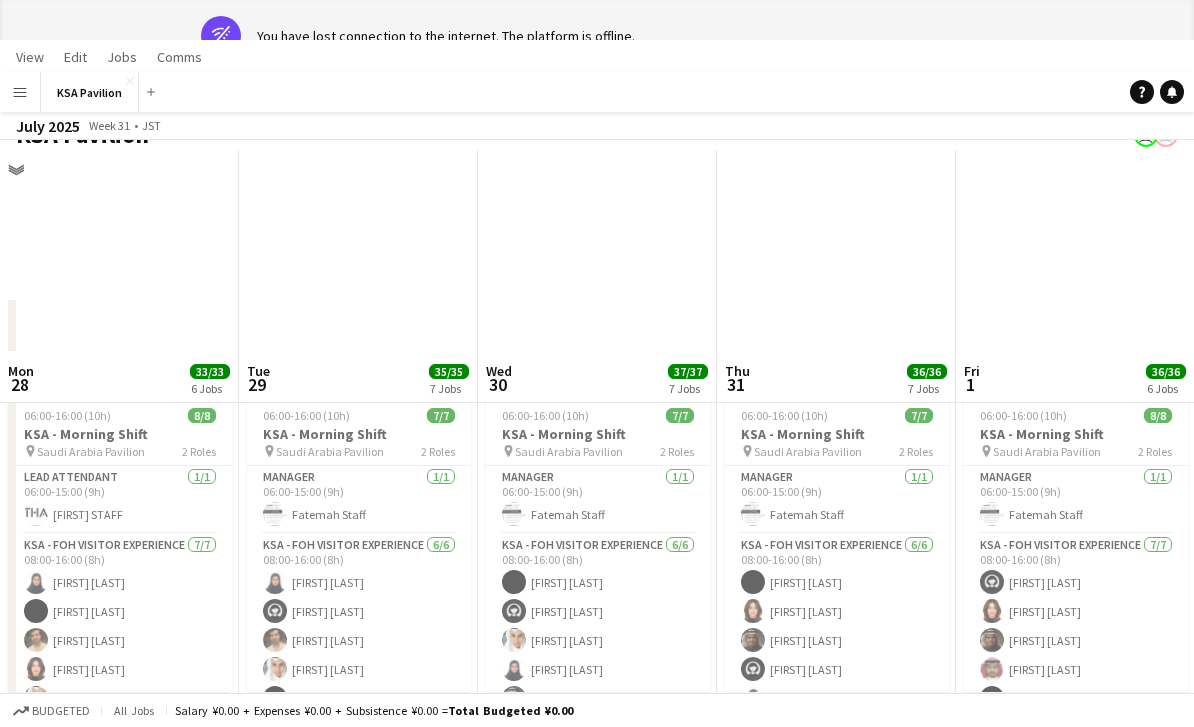 scroll, scrollTop: 143, scrollLeft: 0, axis: vertical 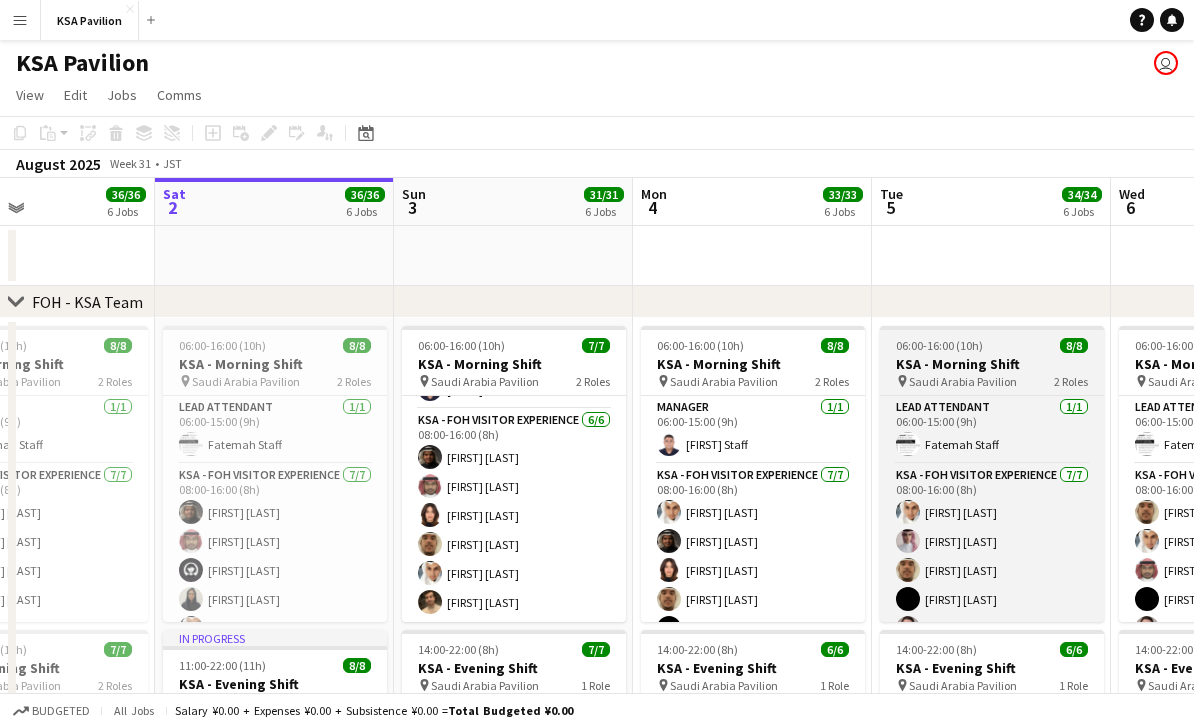 click on "KSA - Morning Shift" at bounding box center (992, 364) 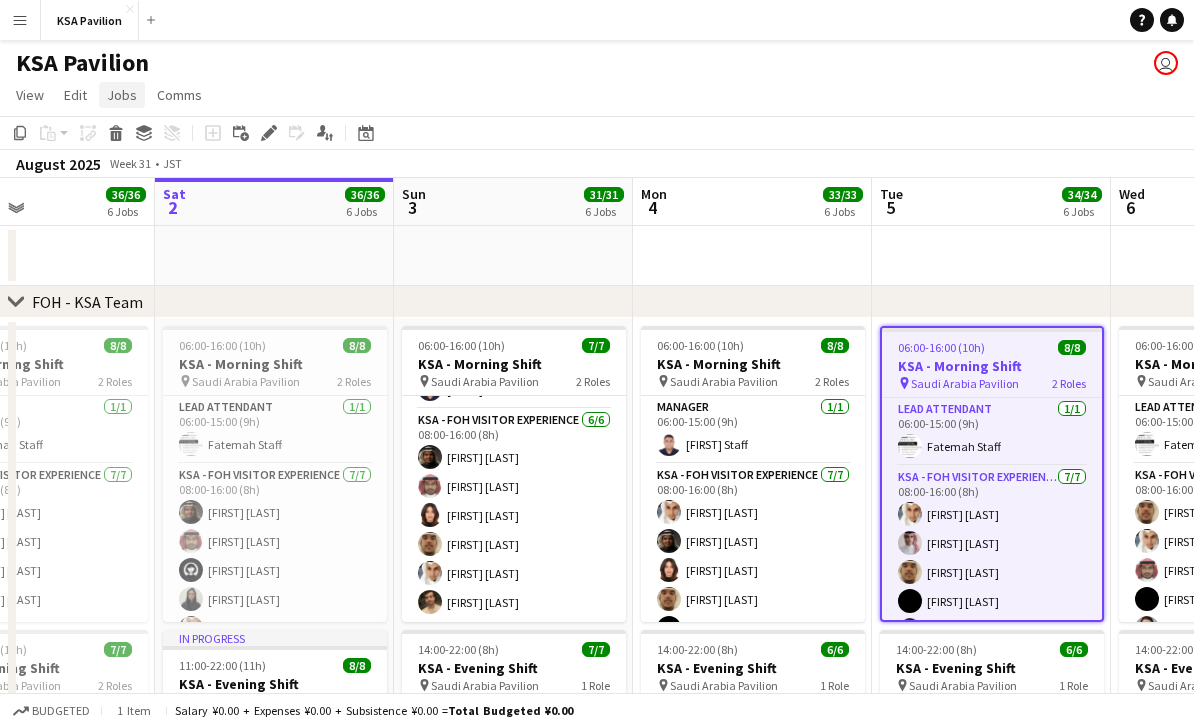 click on "Jobs" 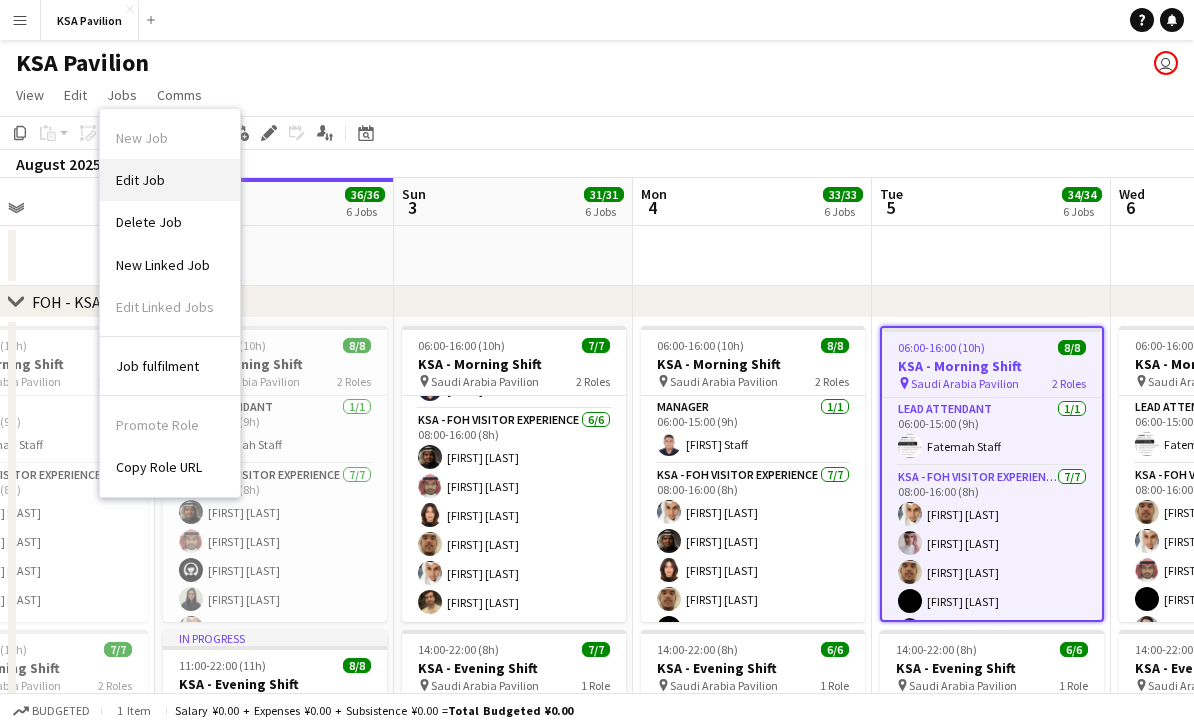 click on "Edit Job" at bounding box center [170, 180] 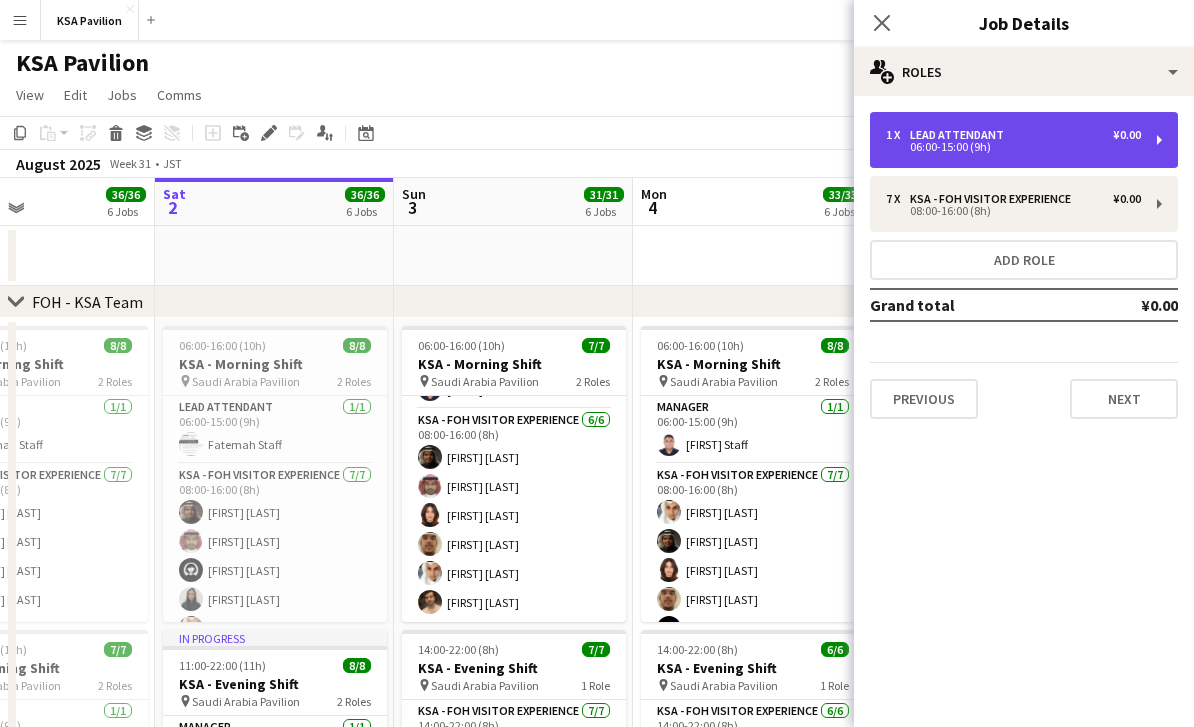click on "1 x   LEAD ATTENDANT   ¥0.00" at bounding box center (1013, 135) 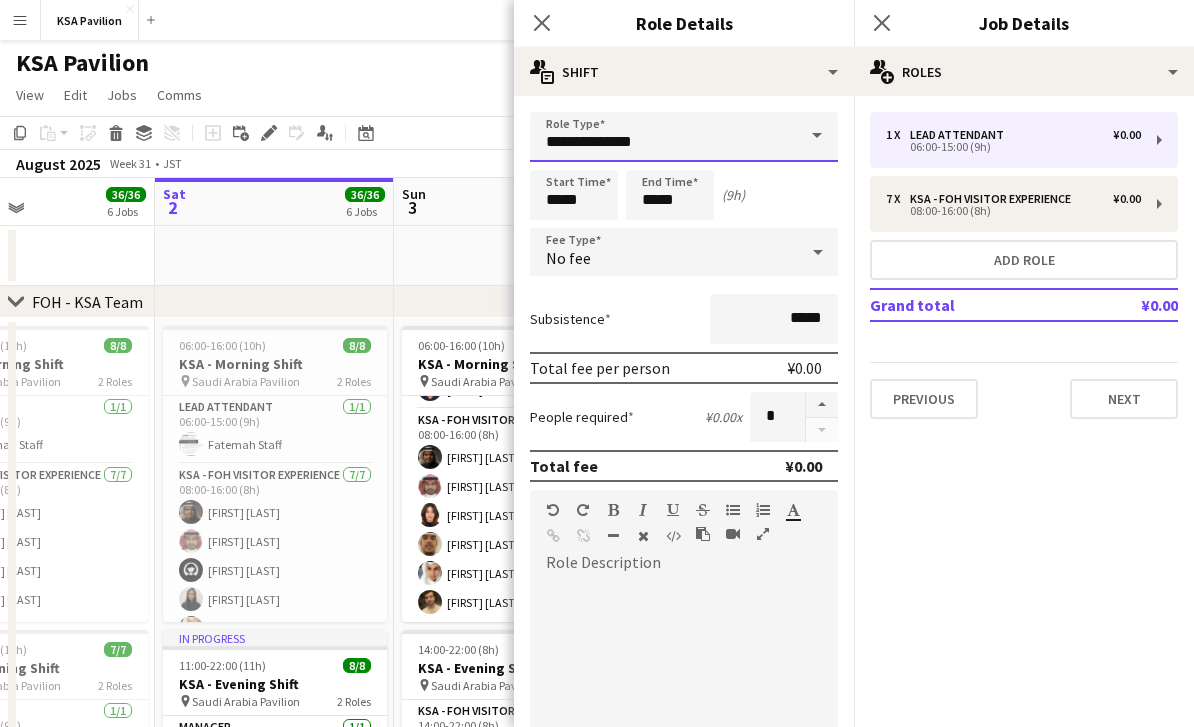 click on "**********" at bounding box center [684, 137] 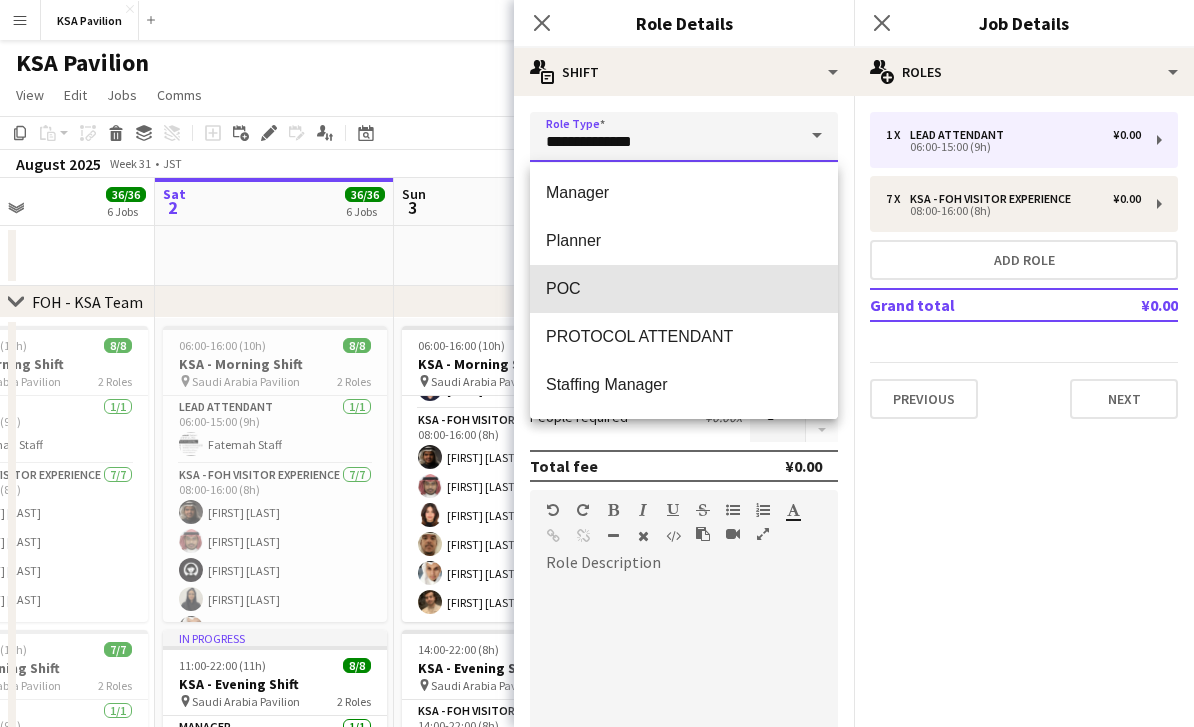 scroll, scrollTop: 905, scrollLeft: 0, axis: vertical 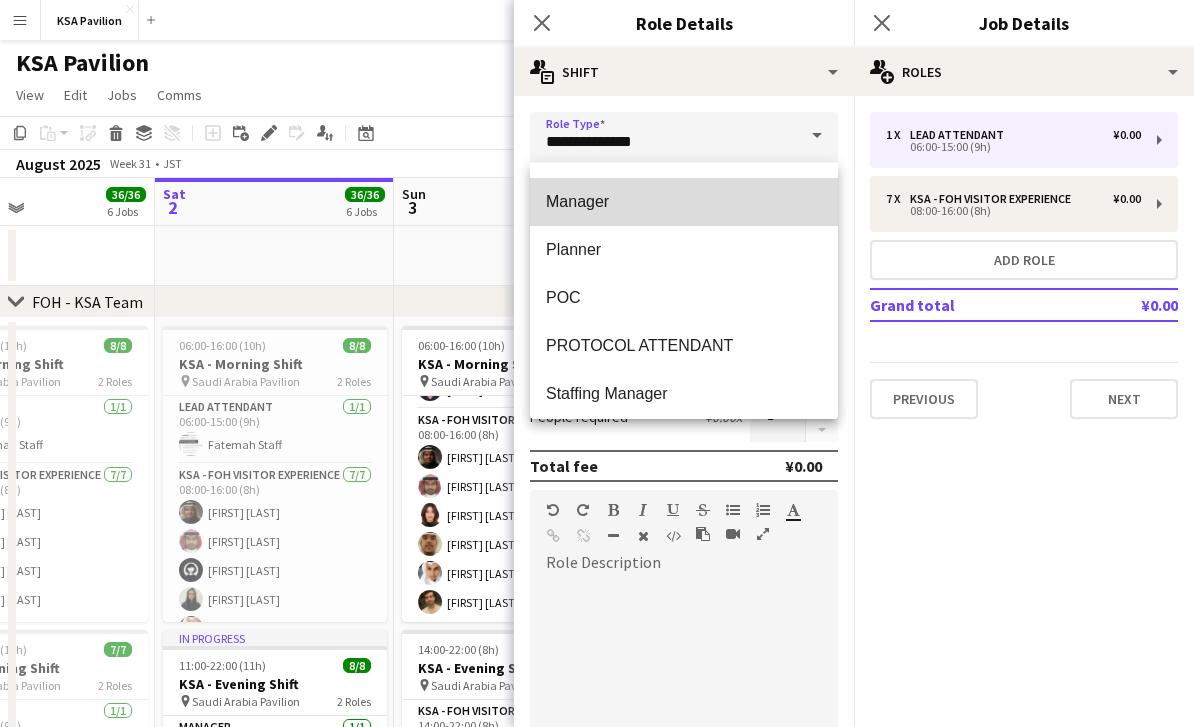 click on "Manager" at bounding box center [684, 201] 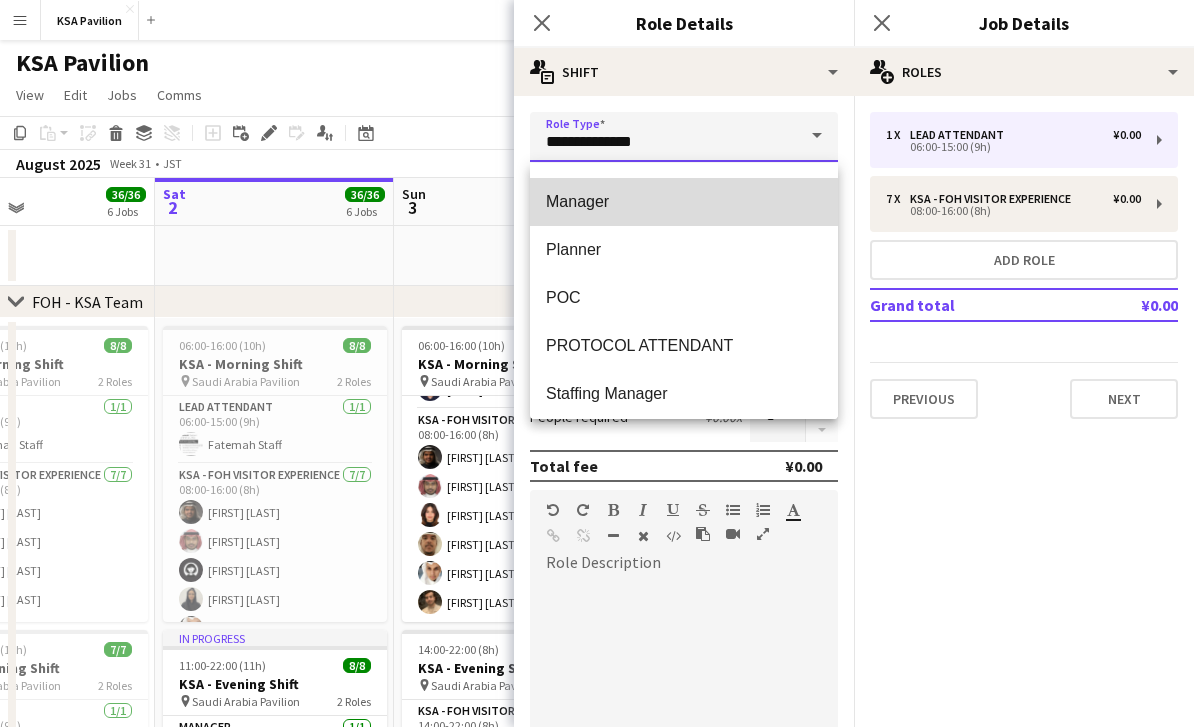 type on "*******" 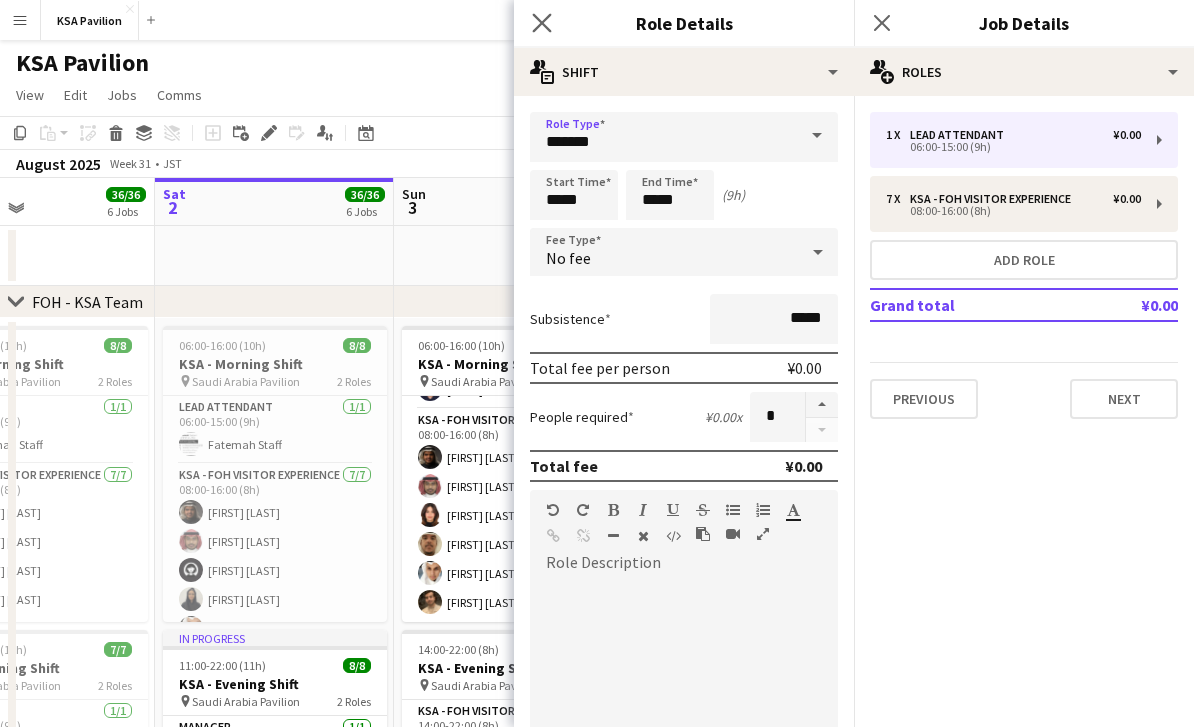 click on "Close pop-in" 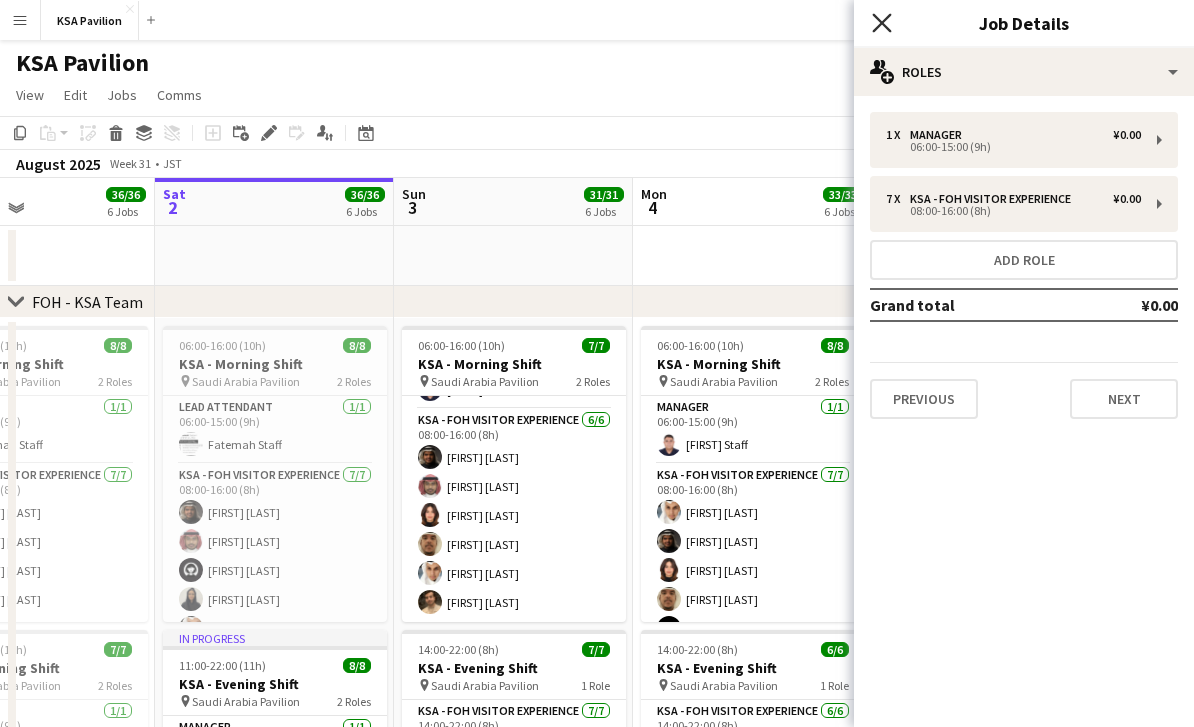 click on "Close pop-in" 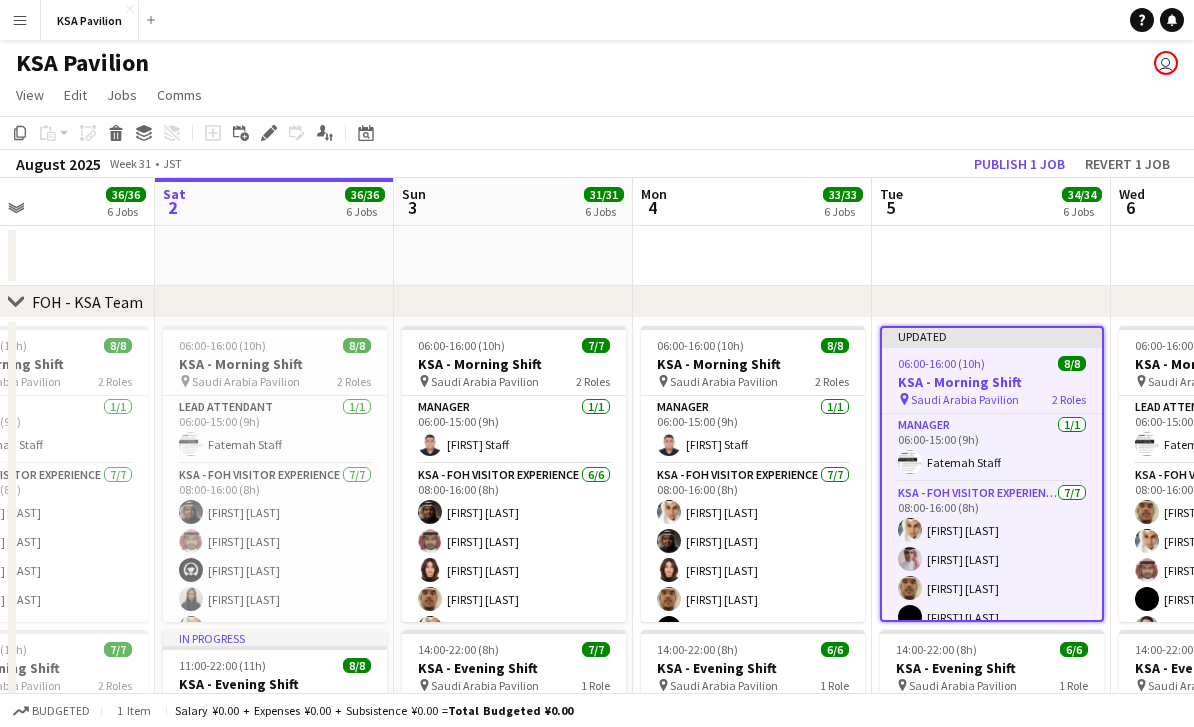 scroll, scrollTop: 0, scrollLeft: 0, axis: both 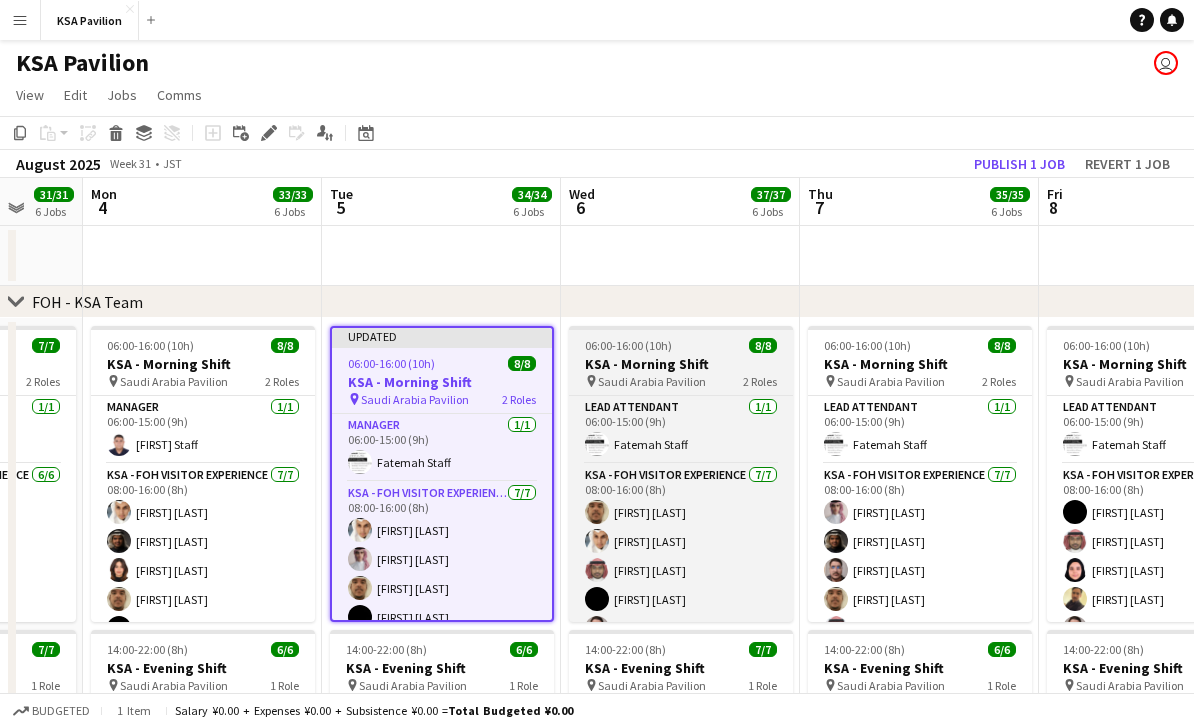 click on "KSA - Morning Shift" at bounding box center [681, 364] 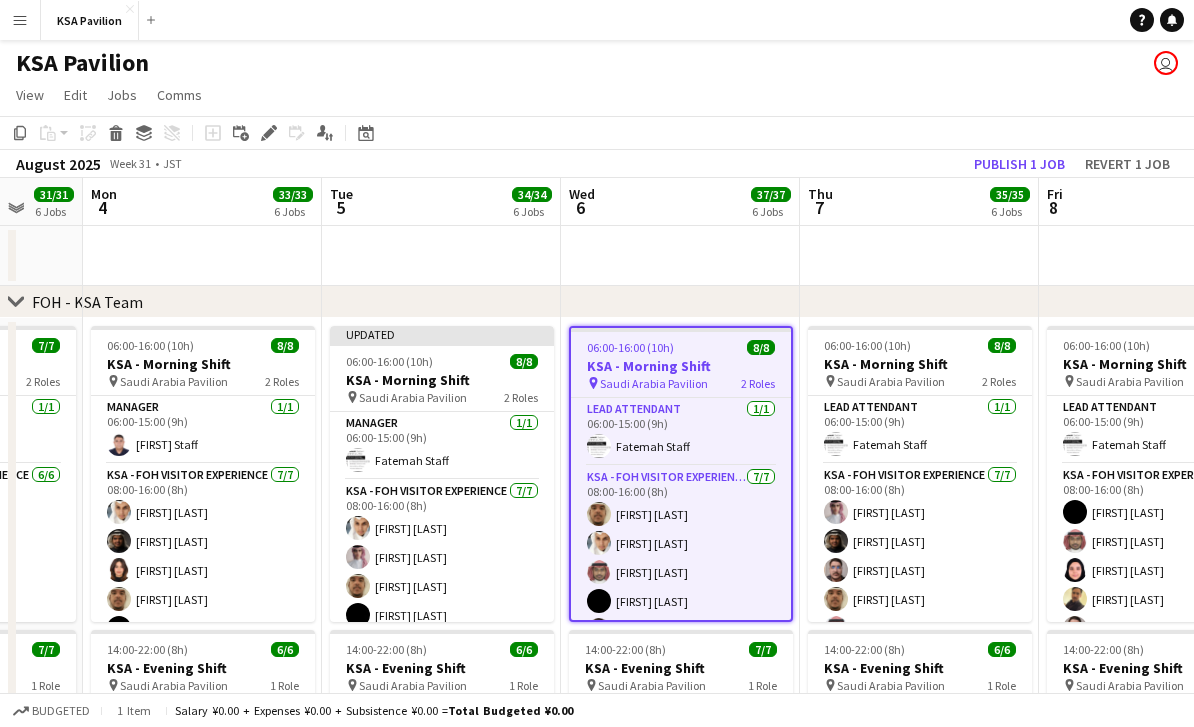 click on "Menu" at bounding box center (20, 20) 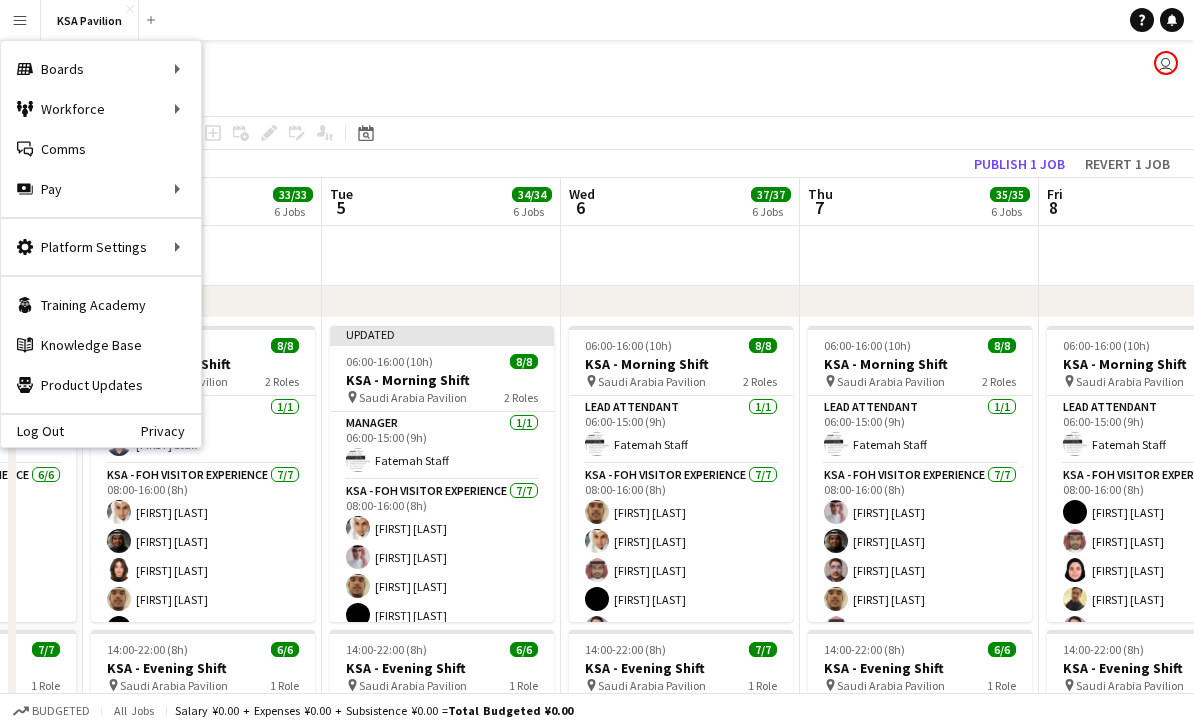 click on "View  Day view expanded Day view collapsed Month view Date picker Jump to today Expand Linked Jobs Collapse Linked Jobs  Edit  Copy
Command
C  Paste  Without Crew
Command
V With Crew
Command
Shift
V Paste as linked job  Group  Group Ungroup  Jobs  New Job Edit Job Delete Job New Linked Job Edit Linked Jobs Job fulfilment Promote Role Copy Role URL  Comms  Notify confirmed crew Create chat" 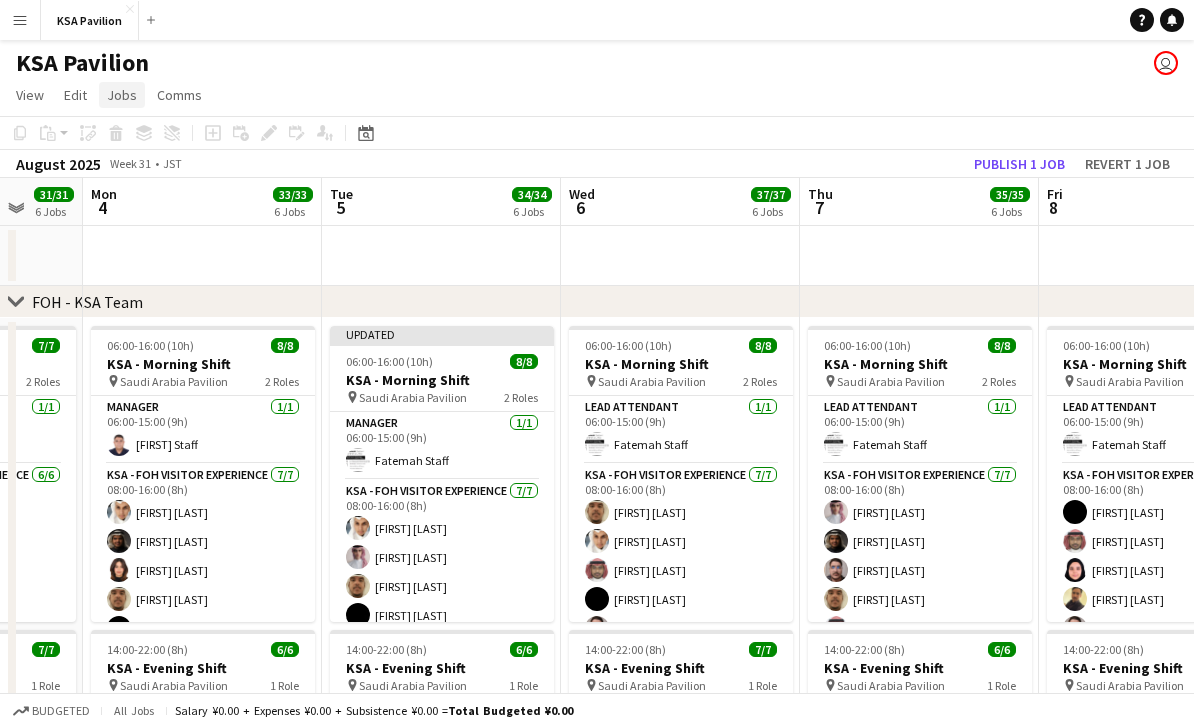 click on "Jobs" 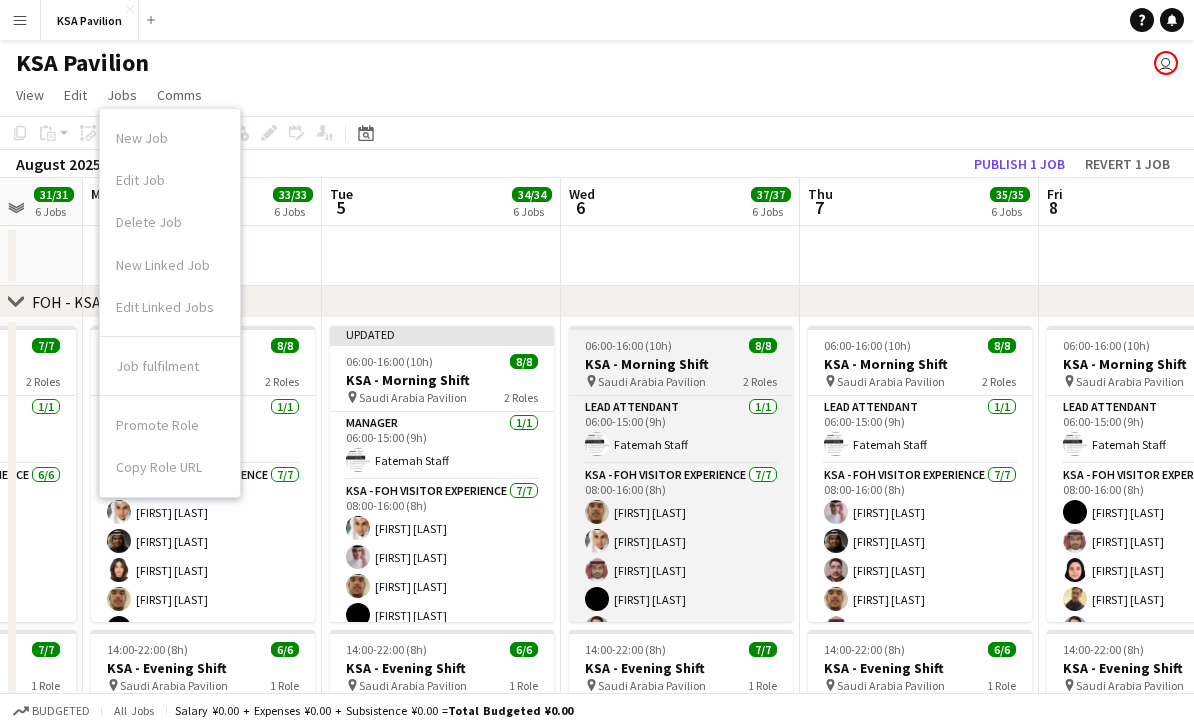 click on "Saudi Arabia Pavilion" at bounding box center [652, 381] 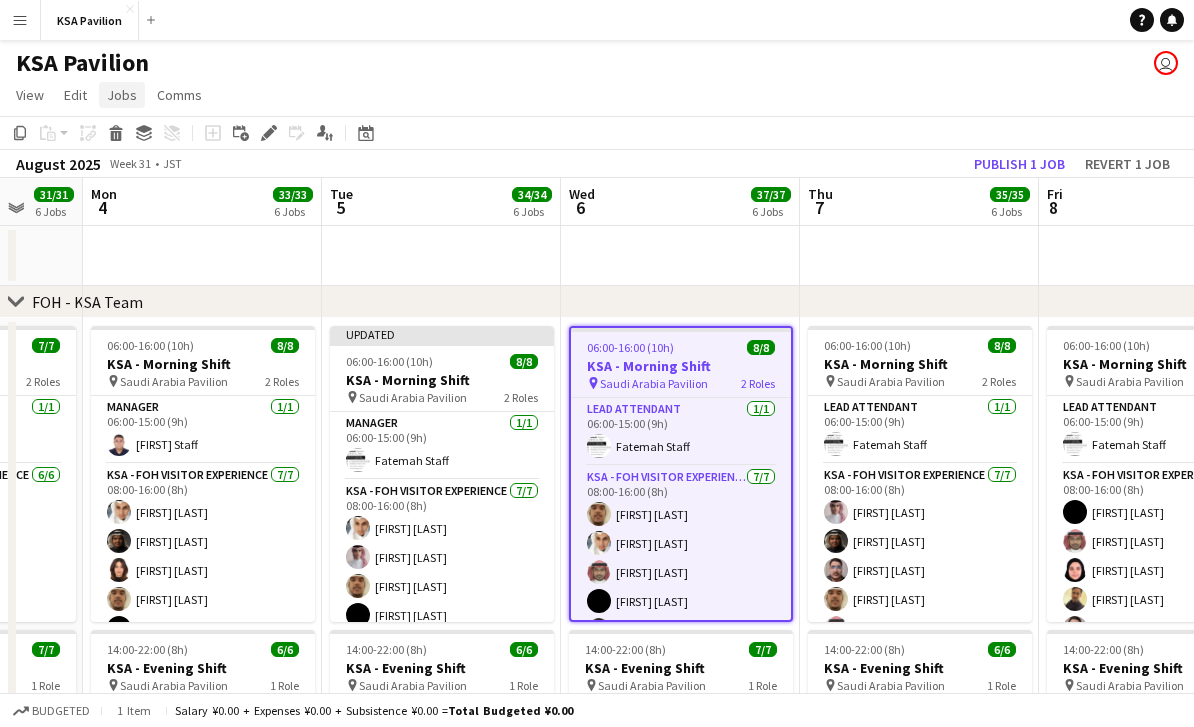 click on "Jobs" 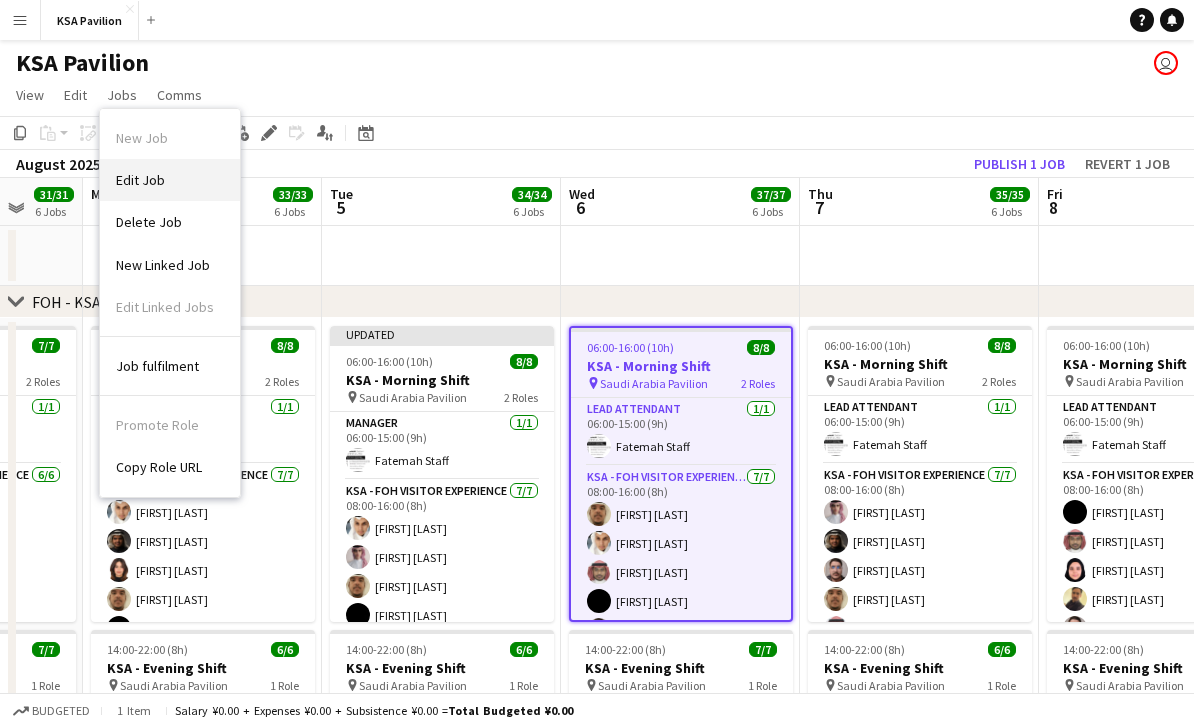click on "Edit Job" at bounding box center [170, 180] 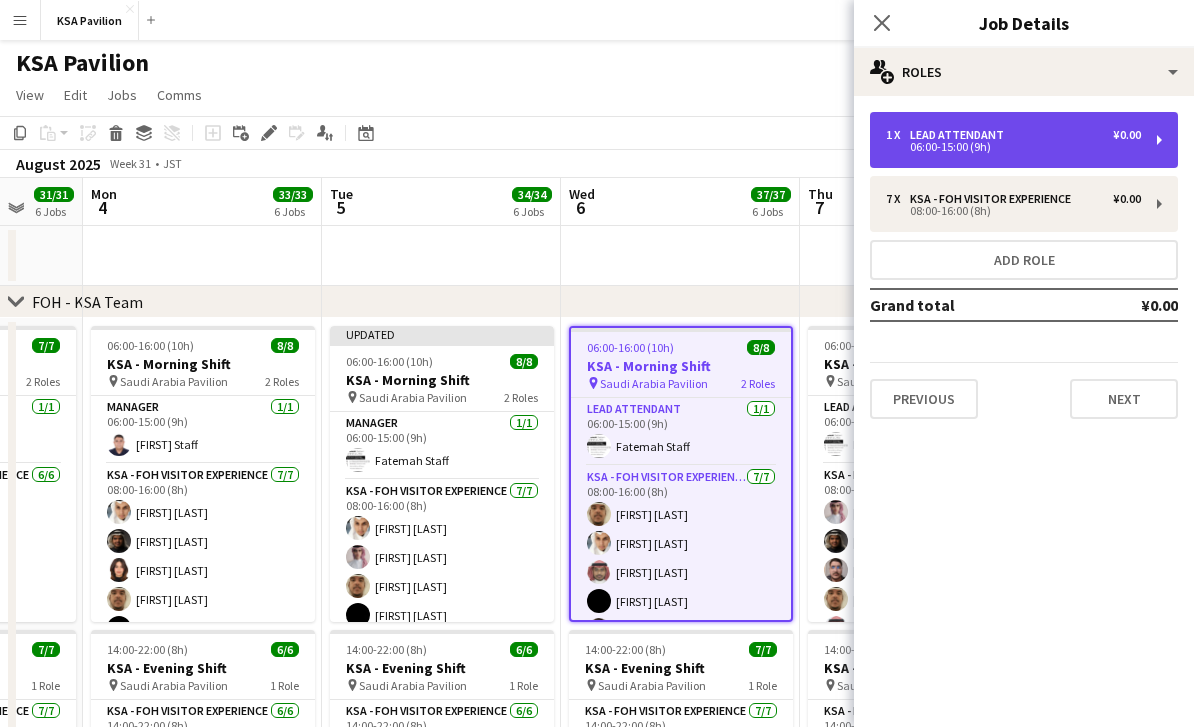 click on "LEAD ATTENDANT" at bounding box center (961, 135) 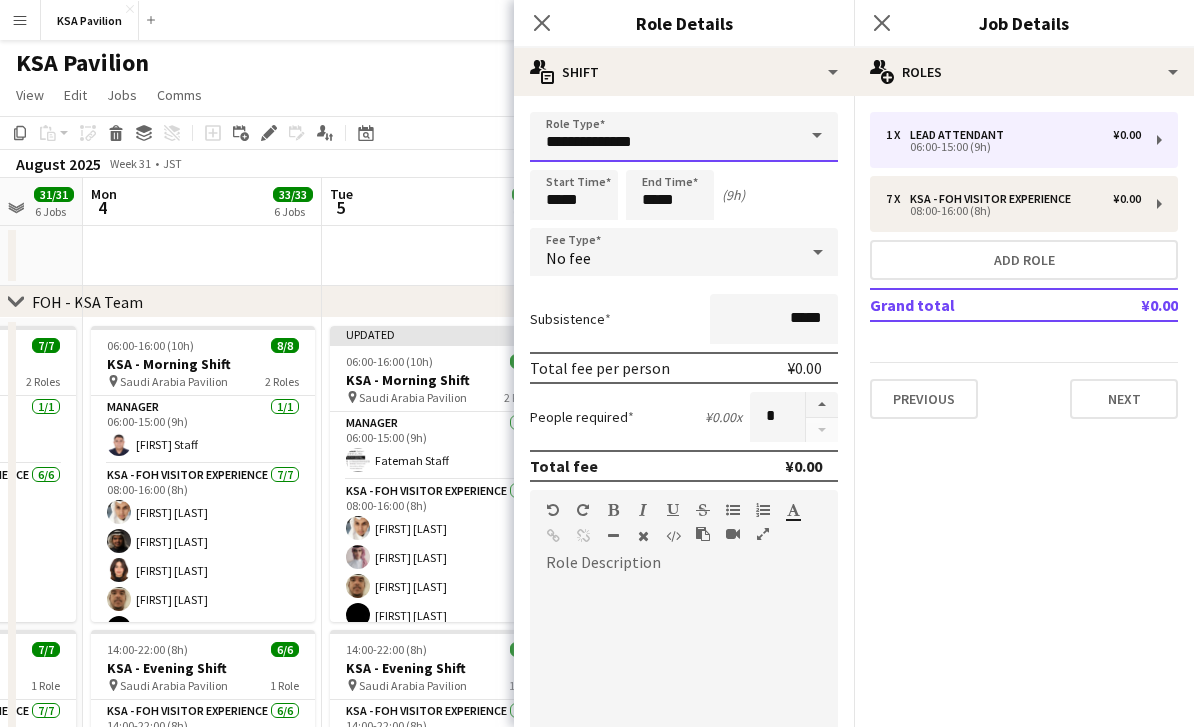click on "**********" at bounding box center [684, 137] 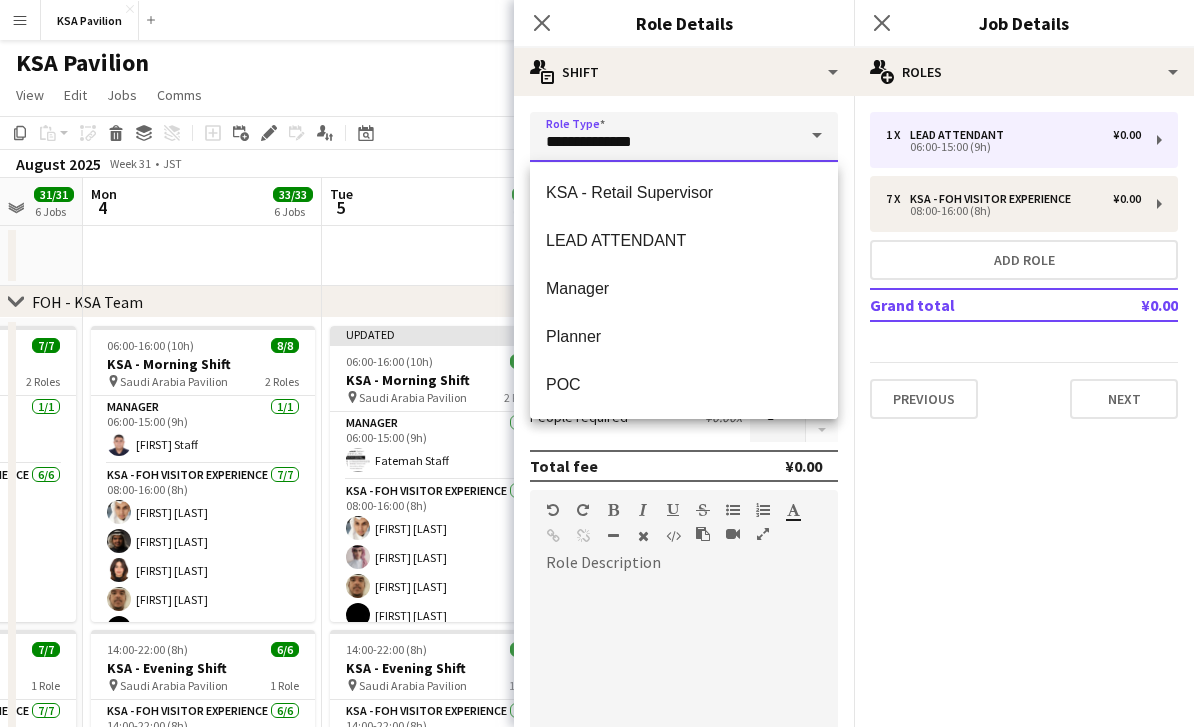 scroll, scrollTop: 826, scrollLeft: 0, axis: vertical 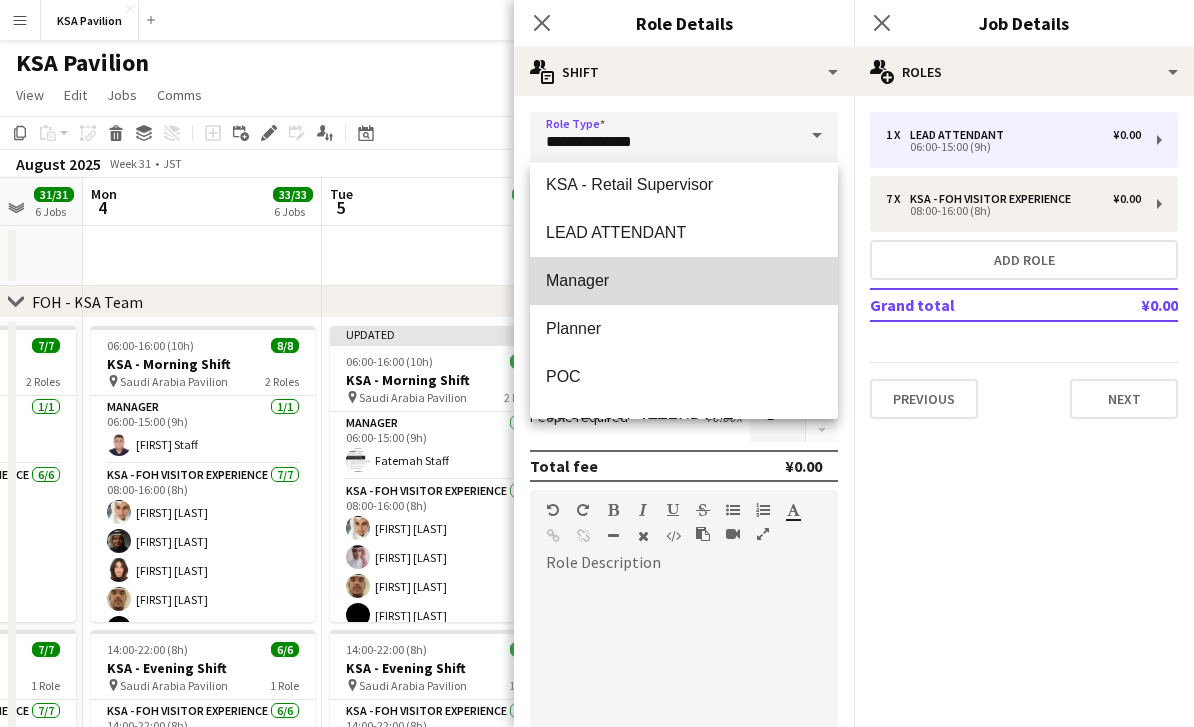 click on "Manager" at bounding box center [684, 280] 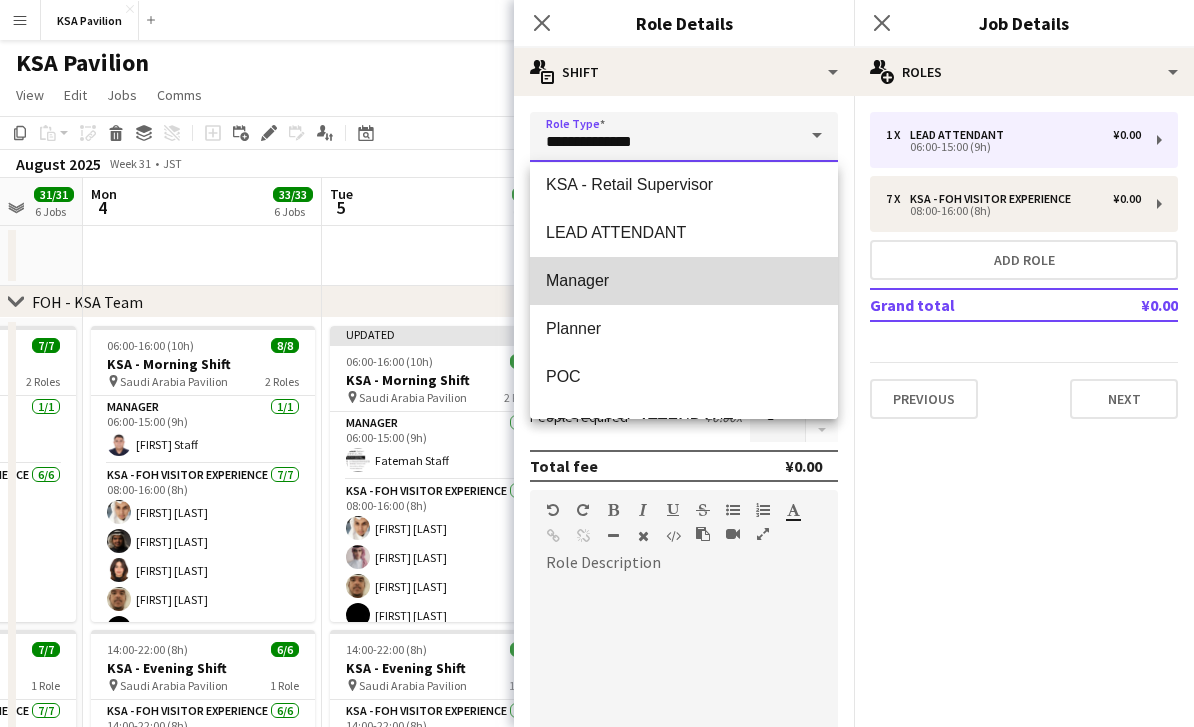 type on "*******" 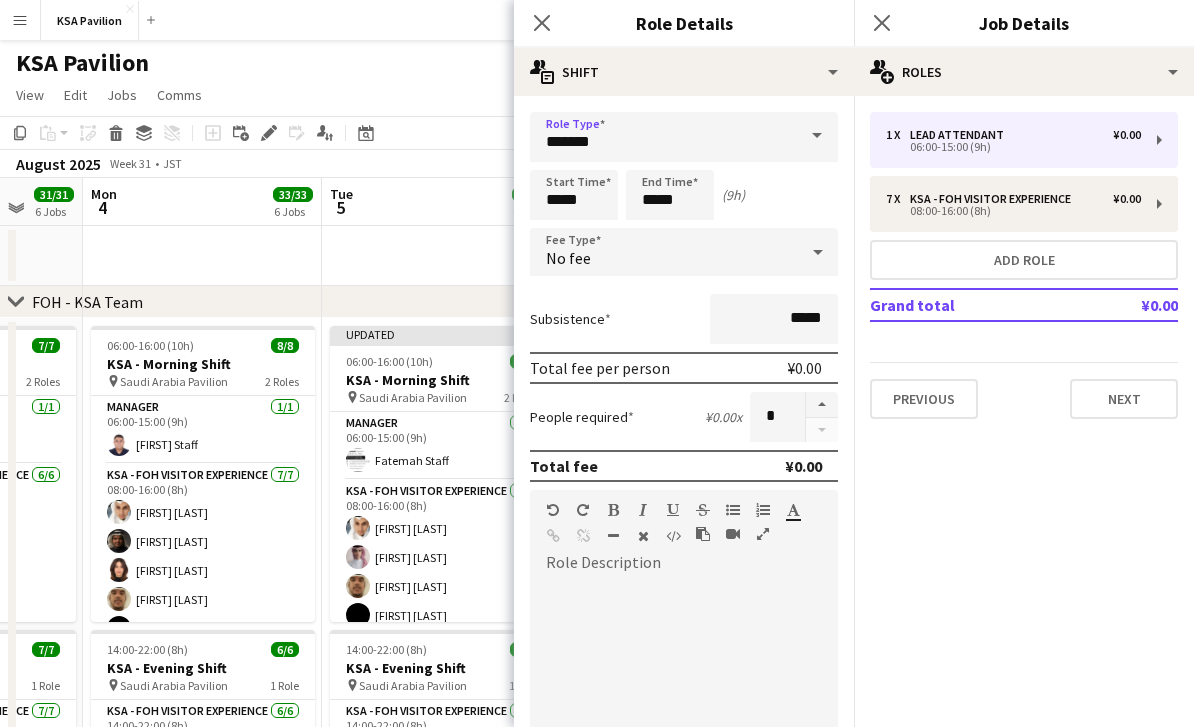 click at bounding box center [441, 256] 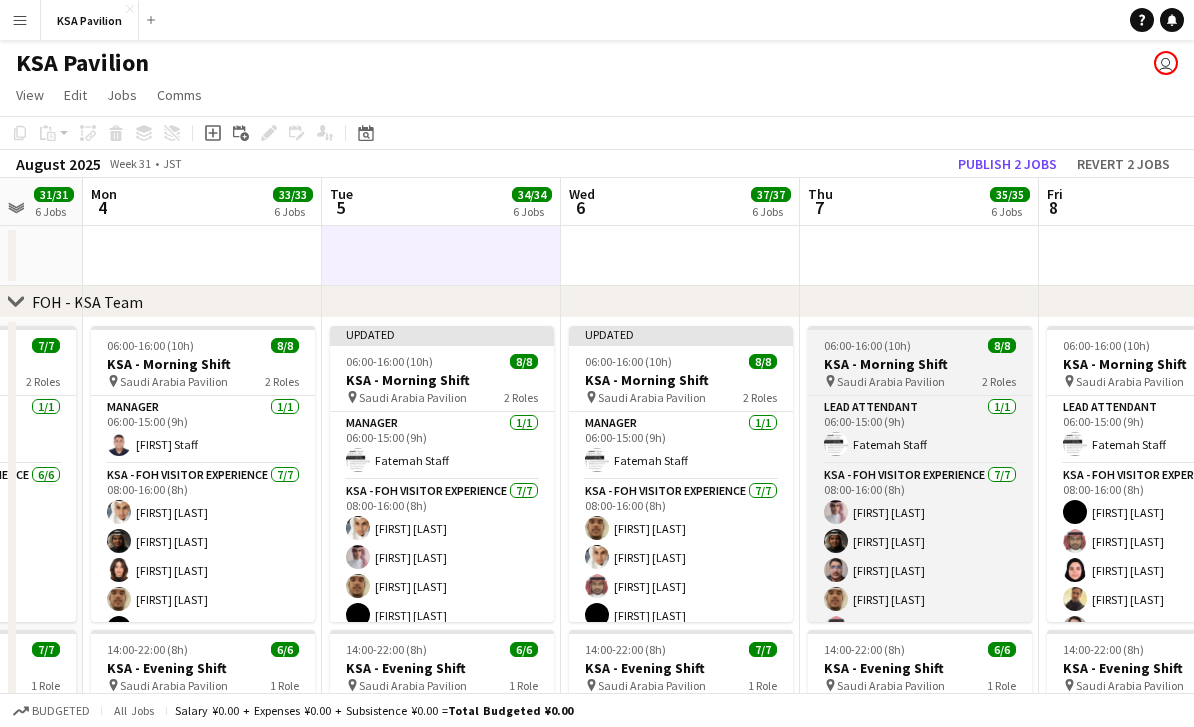 click on "KSA - Morning Shift" at bounding box center (920, 364) 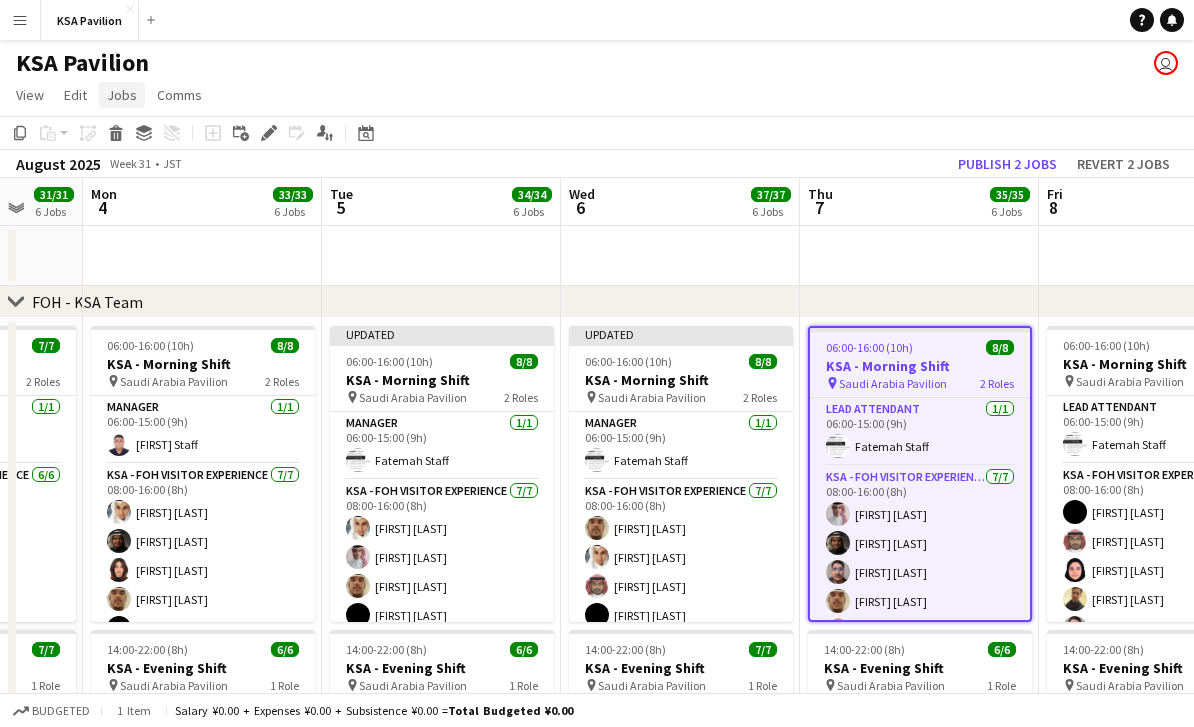 click on "Jobs" 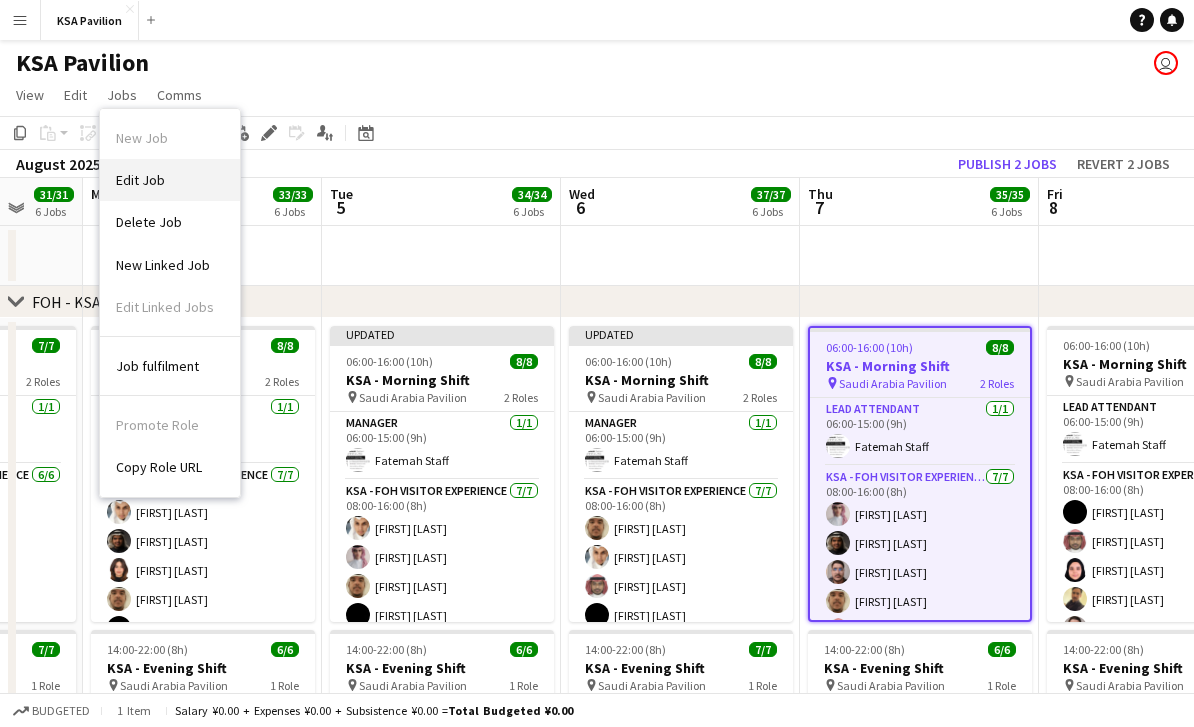 click on "Edit Job" at bounding box center [170, 180] 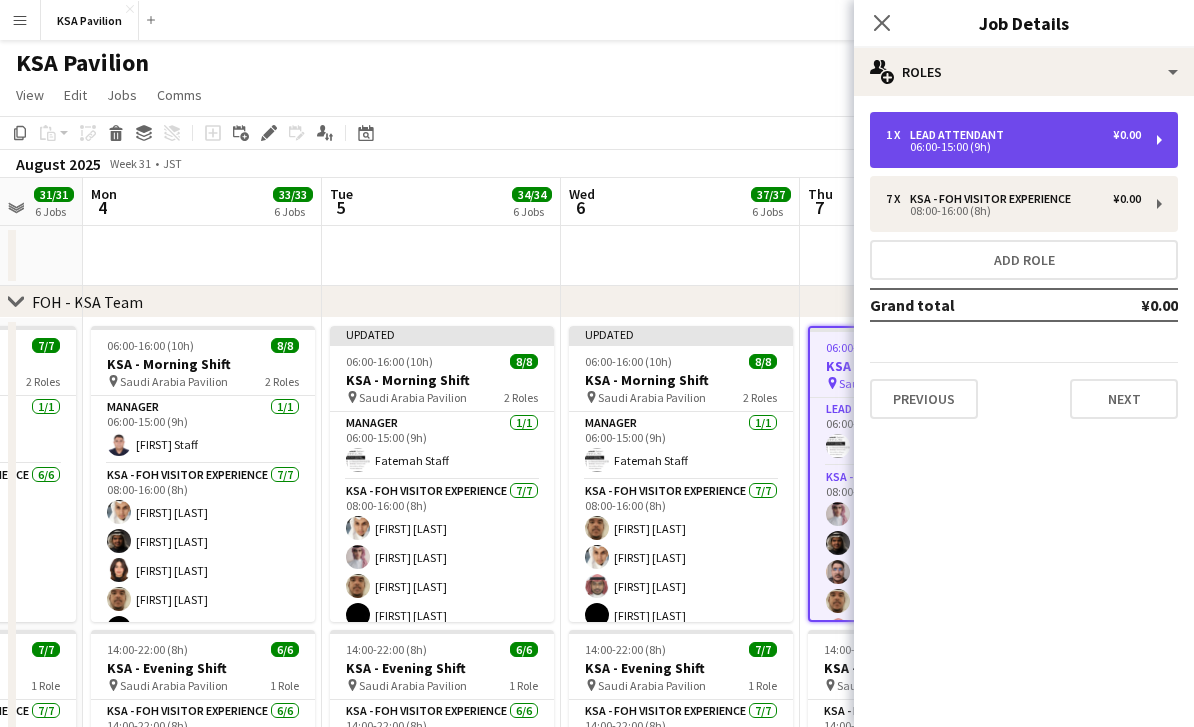 click on "06:00-15:00 (9h)" at bounding box center (1013, 147) 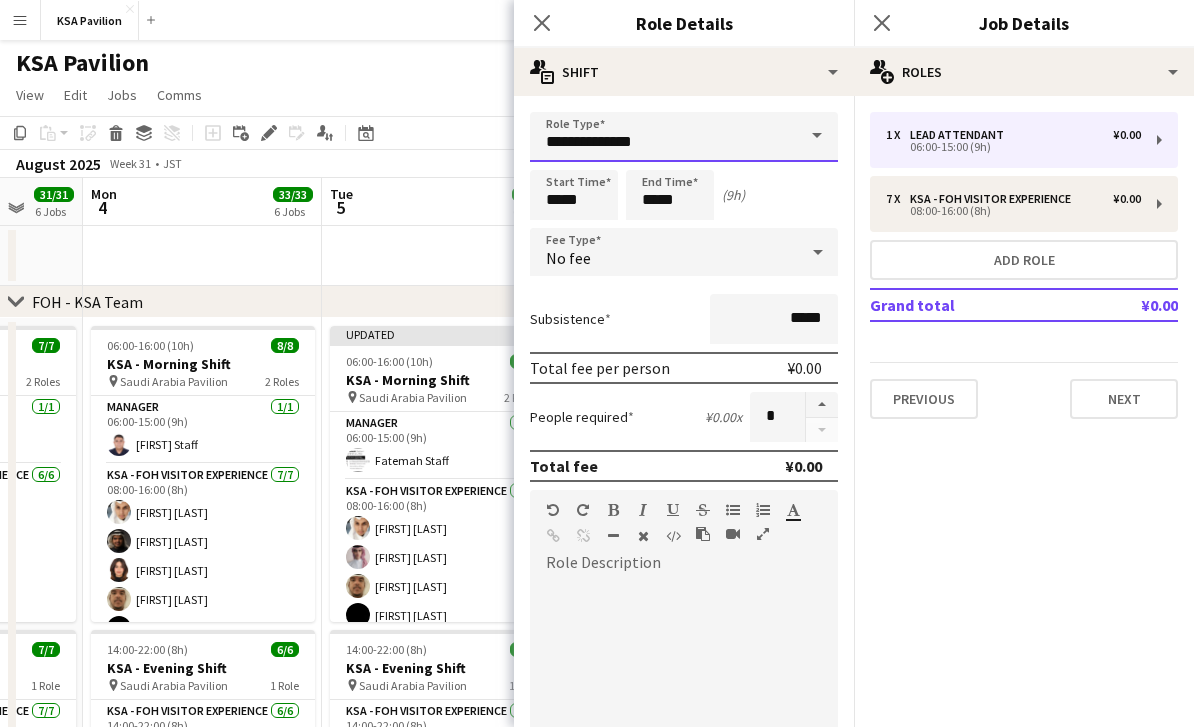 click on "**********" at bounding box center [684, 137] 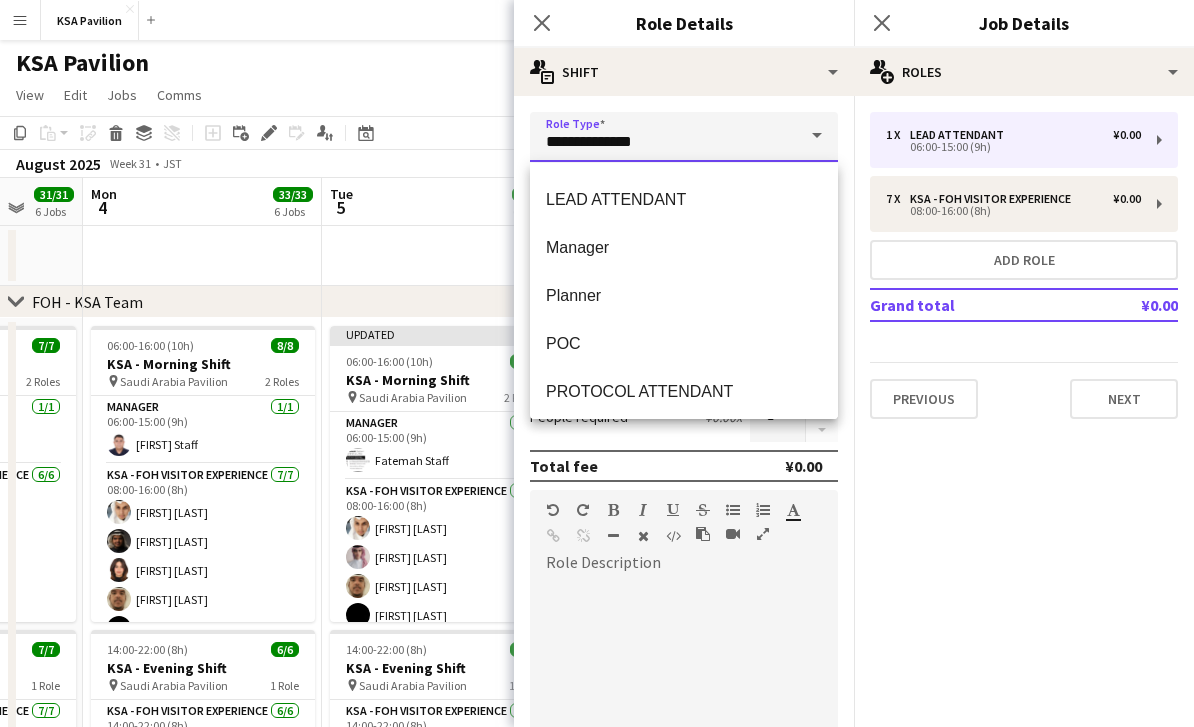 scroll, scrollTop: 860, scrollLeft: 0, axis: vertical 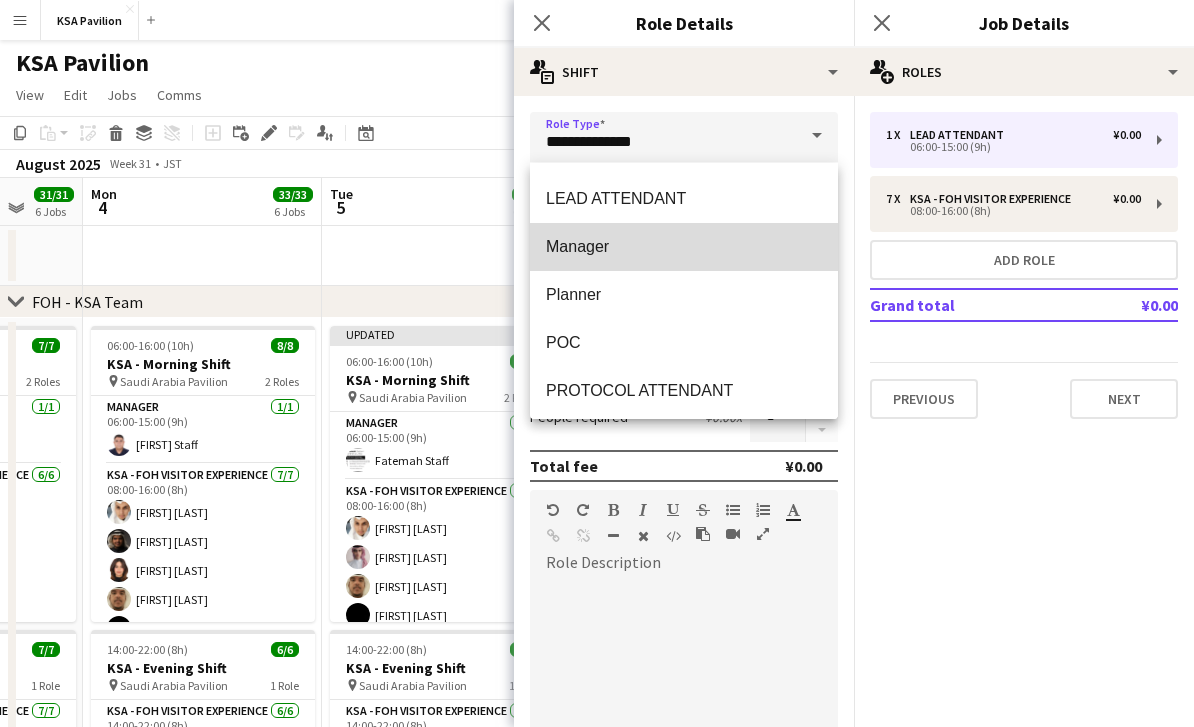 click on "Manager" at bounding box center (684, 246) 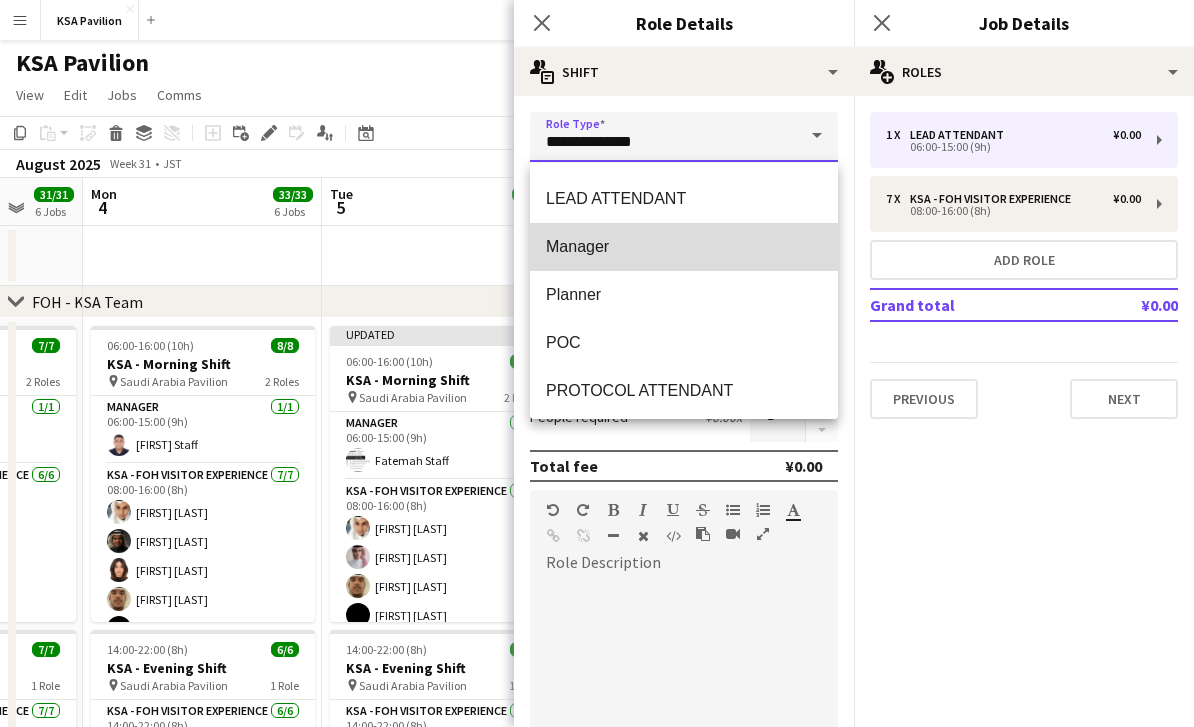 type on "*******" 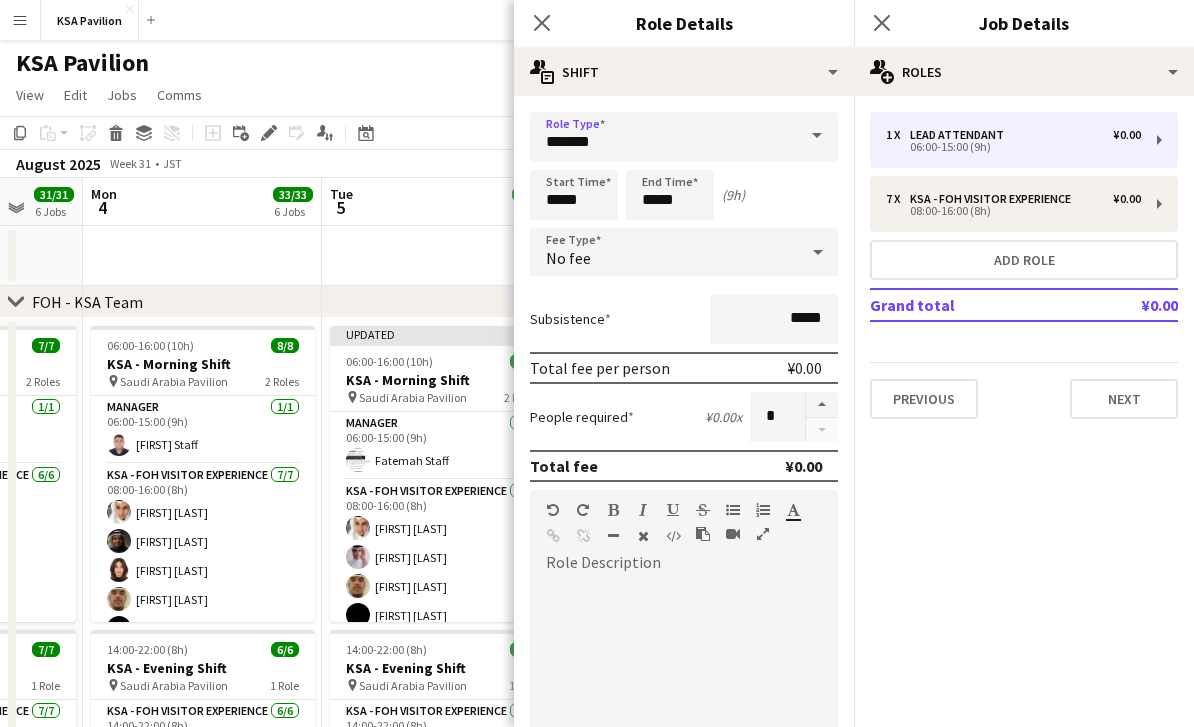 click at bounding box center [441, 256] 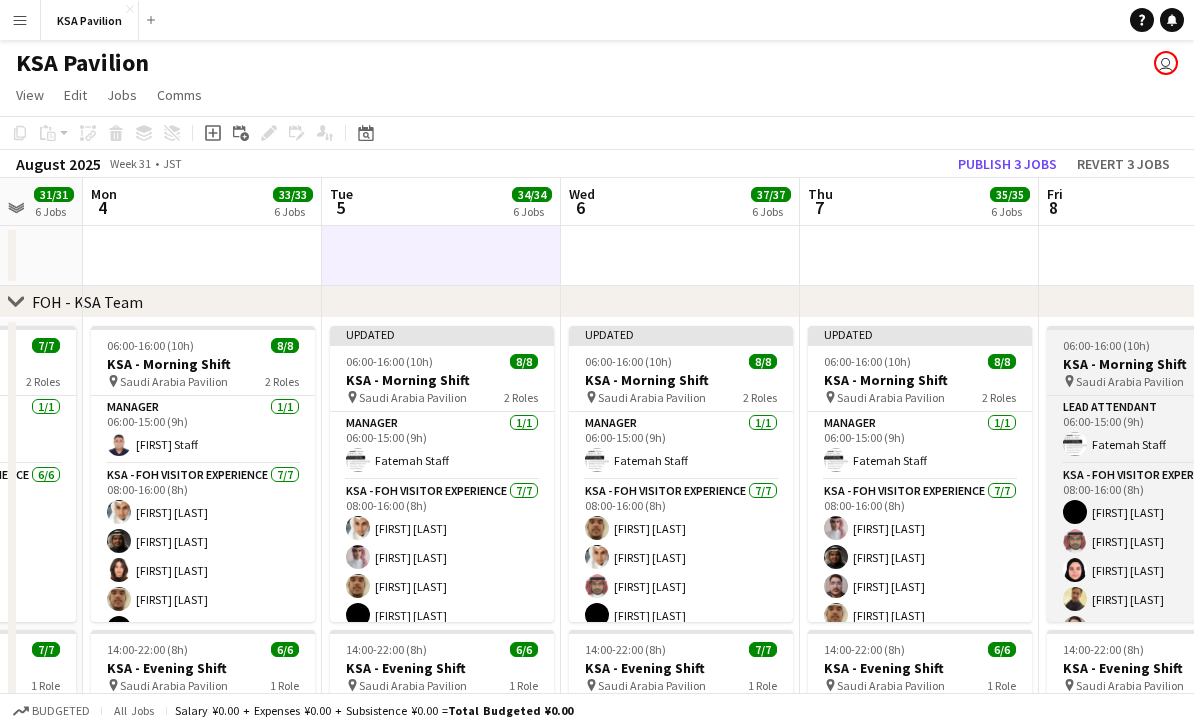 click on "KSA - Morning Shift" at bounding box center [1159, 364] 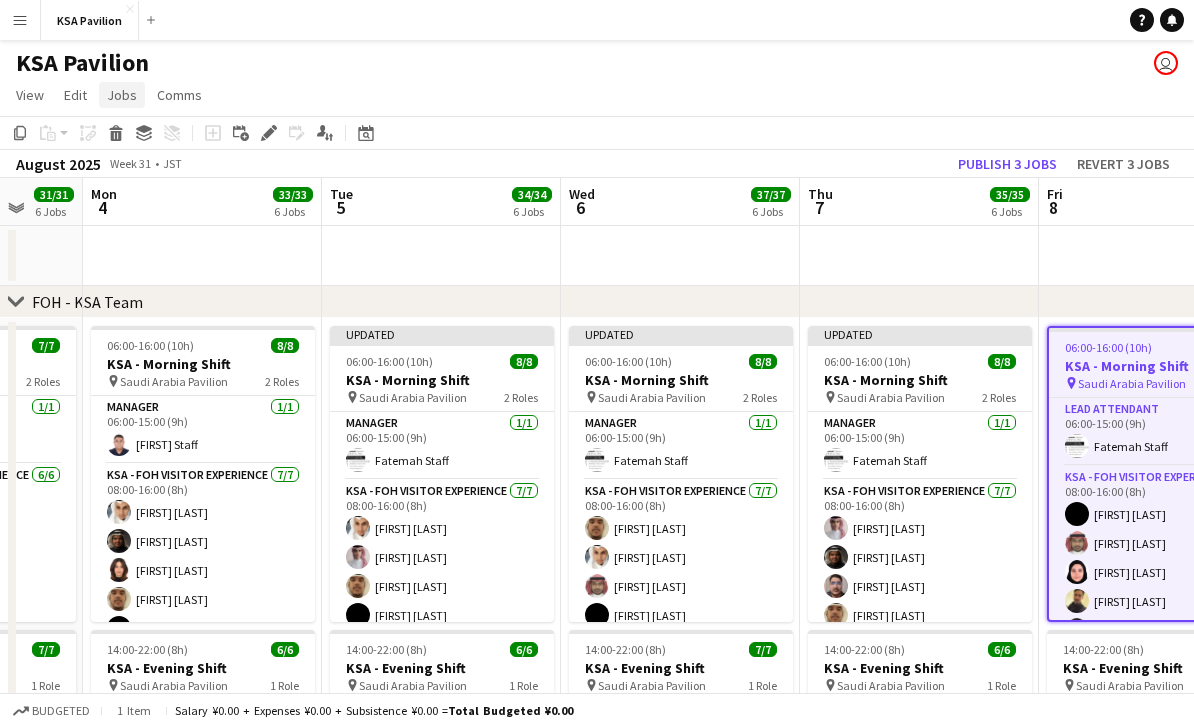 click on "Jobs" 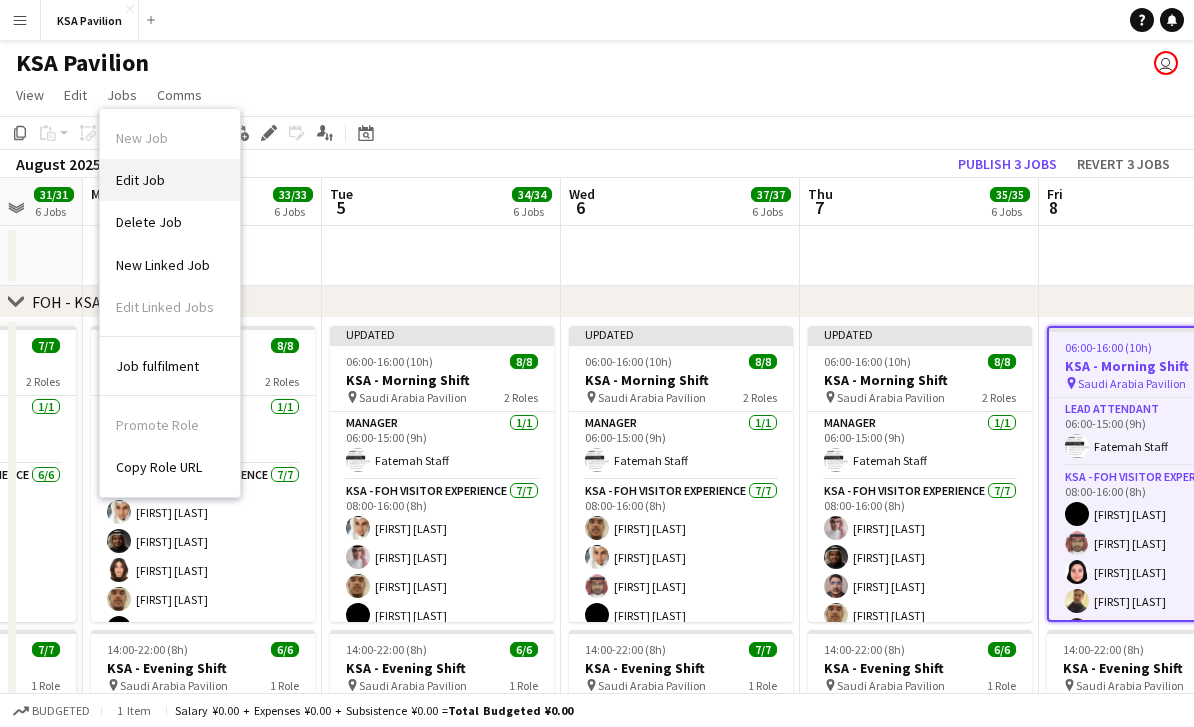click on "Edit Job" at bounding box center (170, 180) 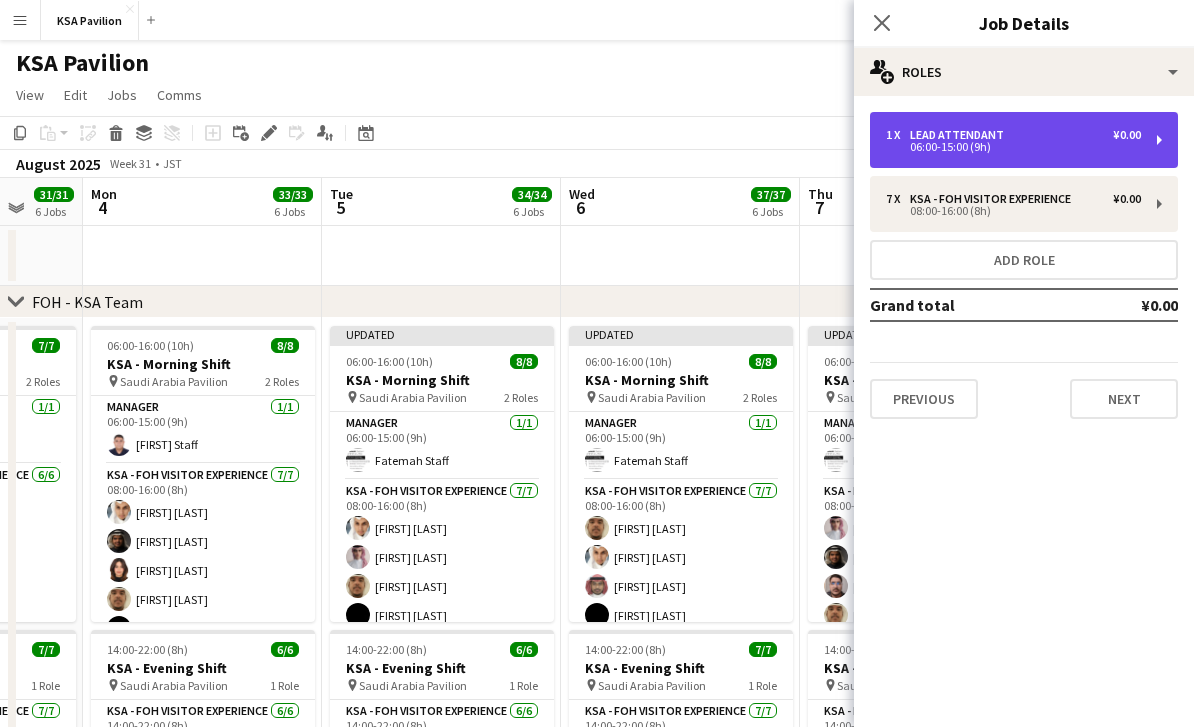 click on "1 x   LEAD ATTENDANT   ¥0.00" at bounding box center (1013, 135) 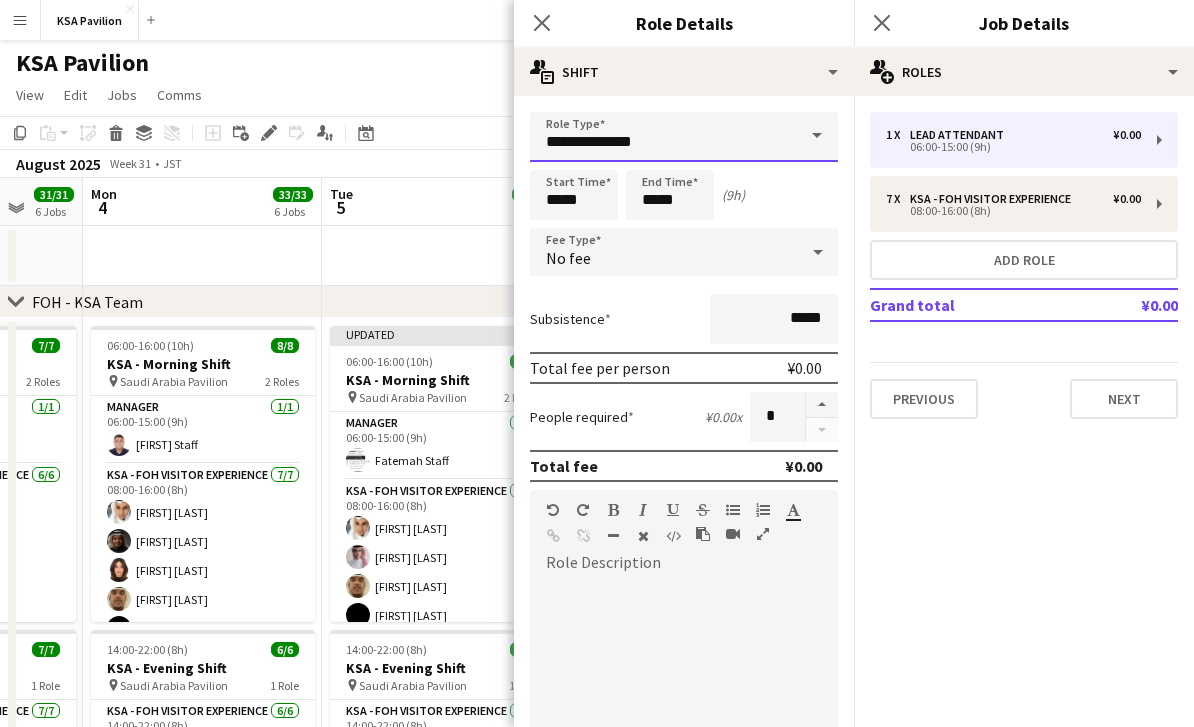 click on "**********" at bounding box center [684, 137] 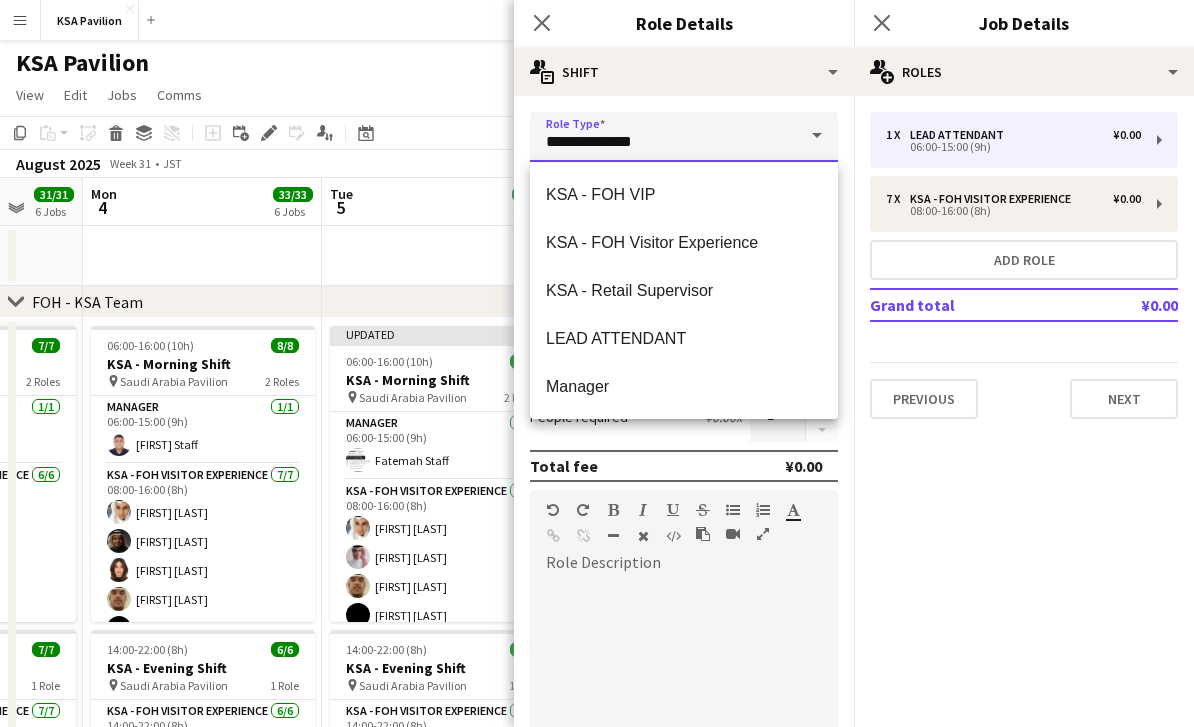 scroll, scrollTop: 724, scrollLeft: 0, axis: vertical 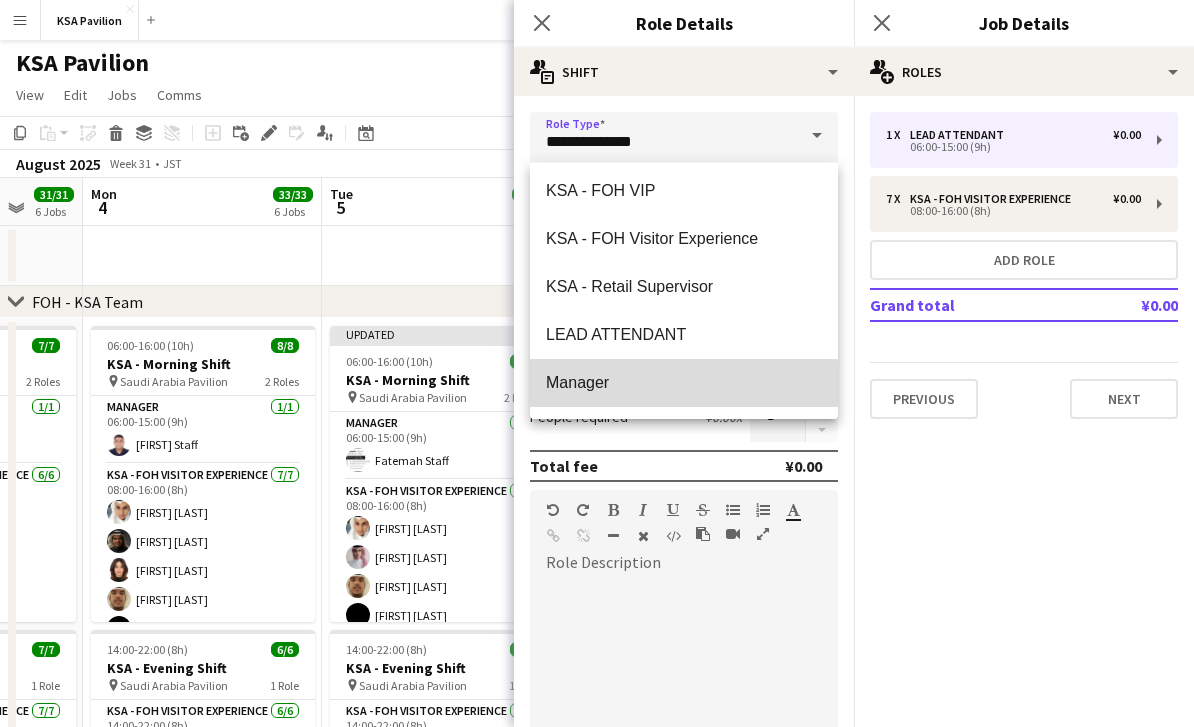 click on "Manager" at bounding box center [684, 382] 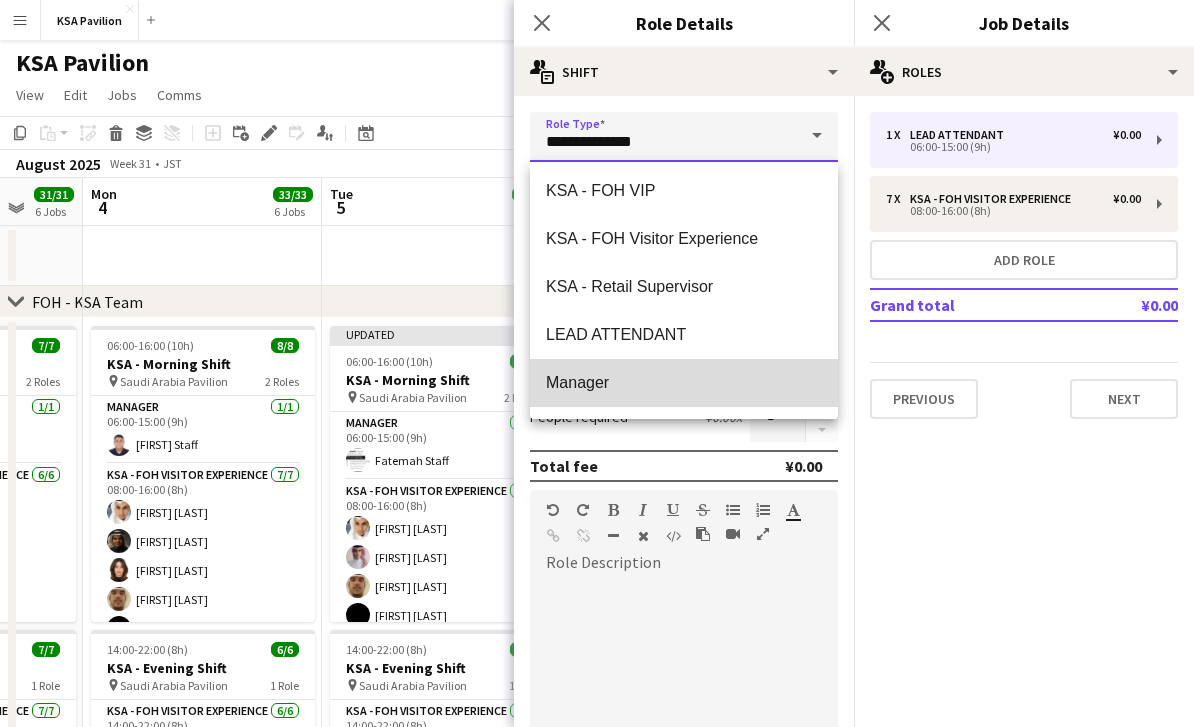 type on "*******" 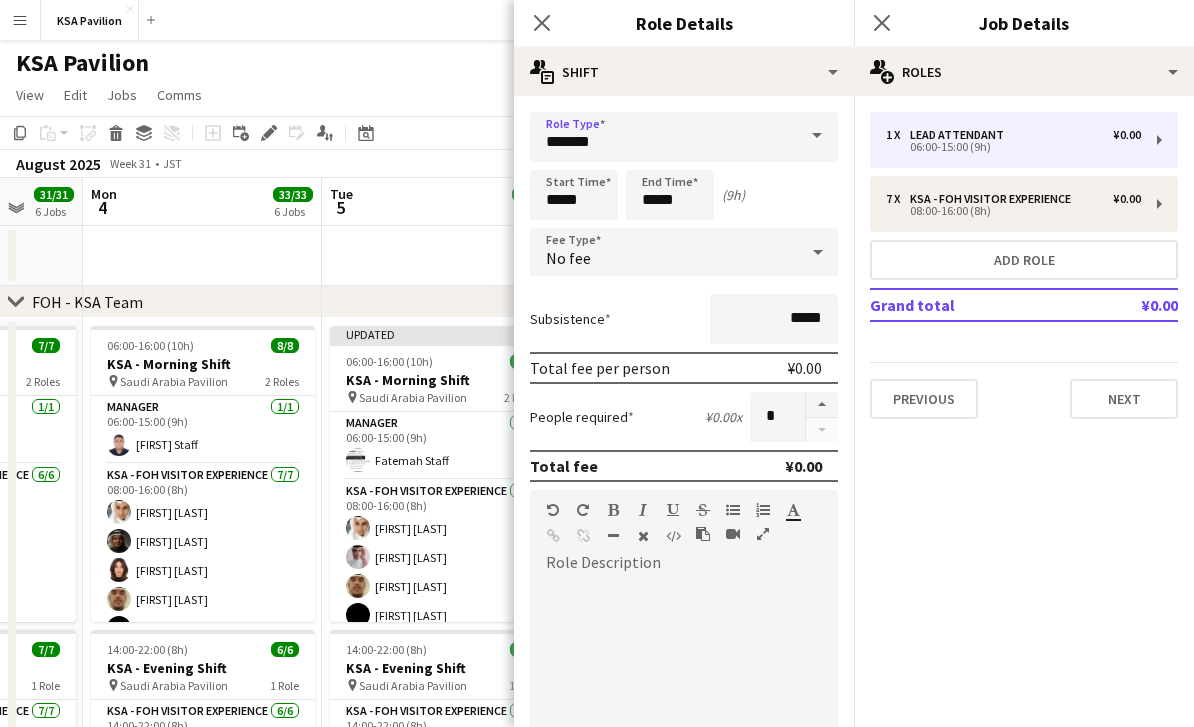 click at bounding box center [441, 256] 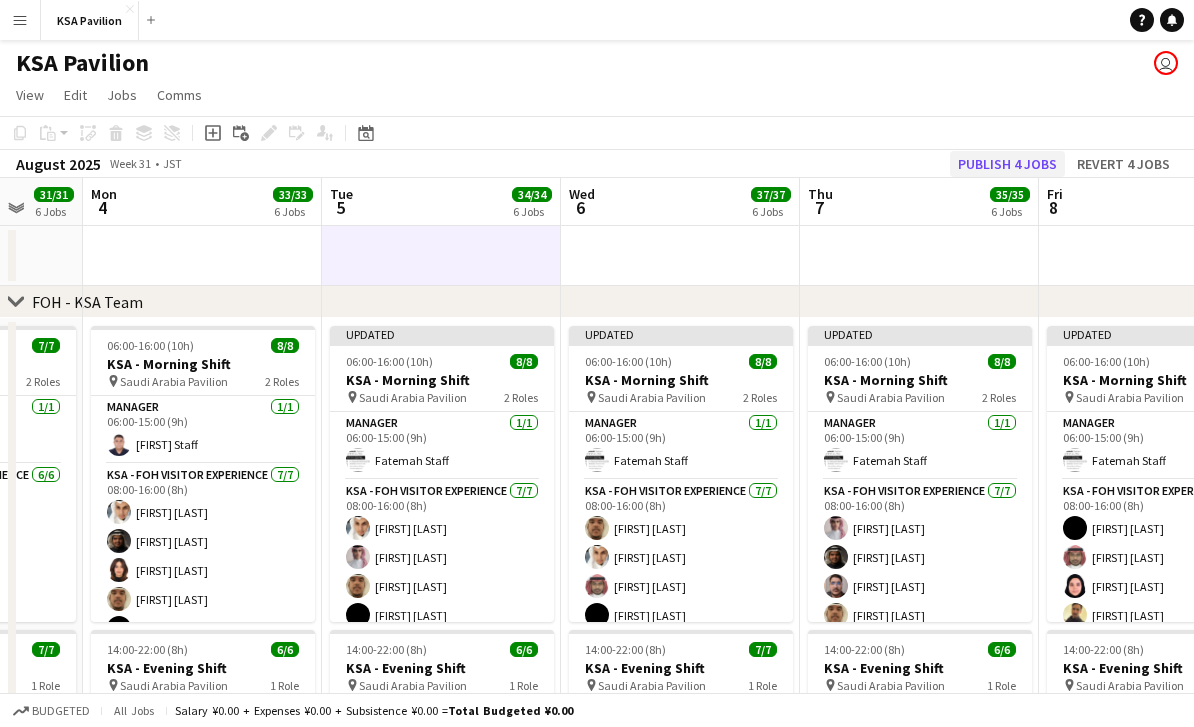click on "Publish 4 jobs" 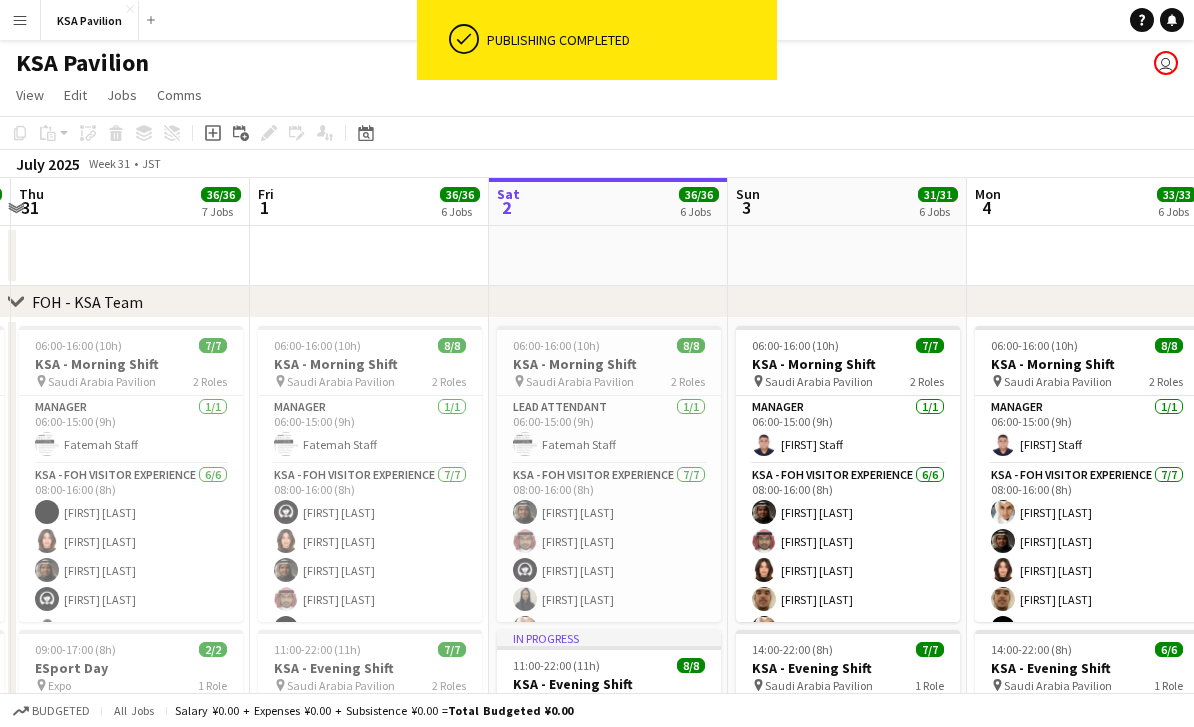 scroll, scrollTop: 0, scrollLeft: 466, axis: horizontal 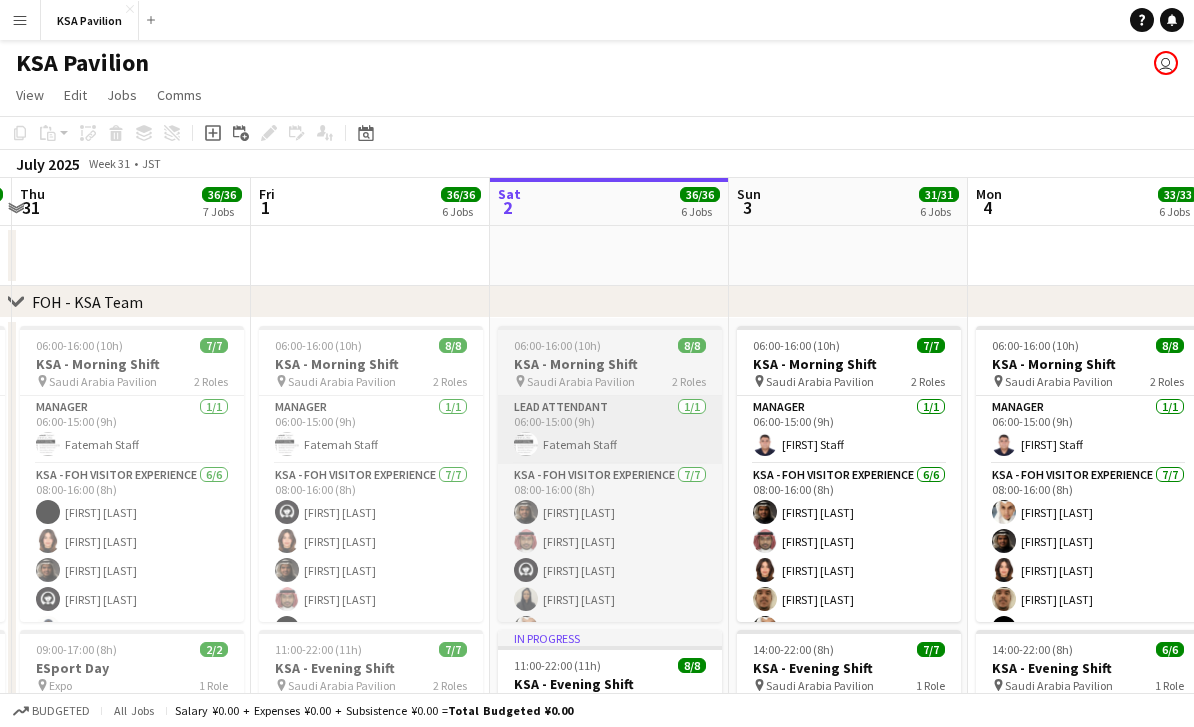 click on "LEAD ATTENDANT   1/1   06:00-15:00 (9h)
Fatemah Staff" at bounding box center (610, 430) 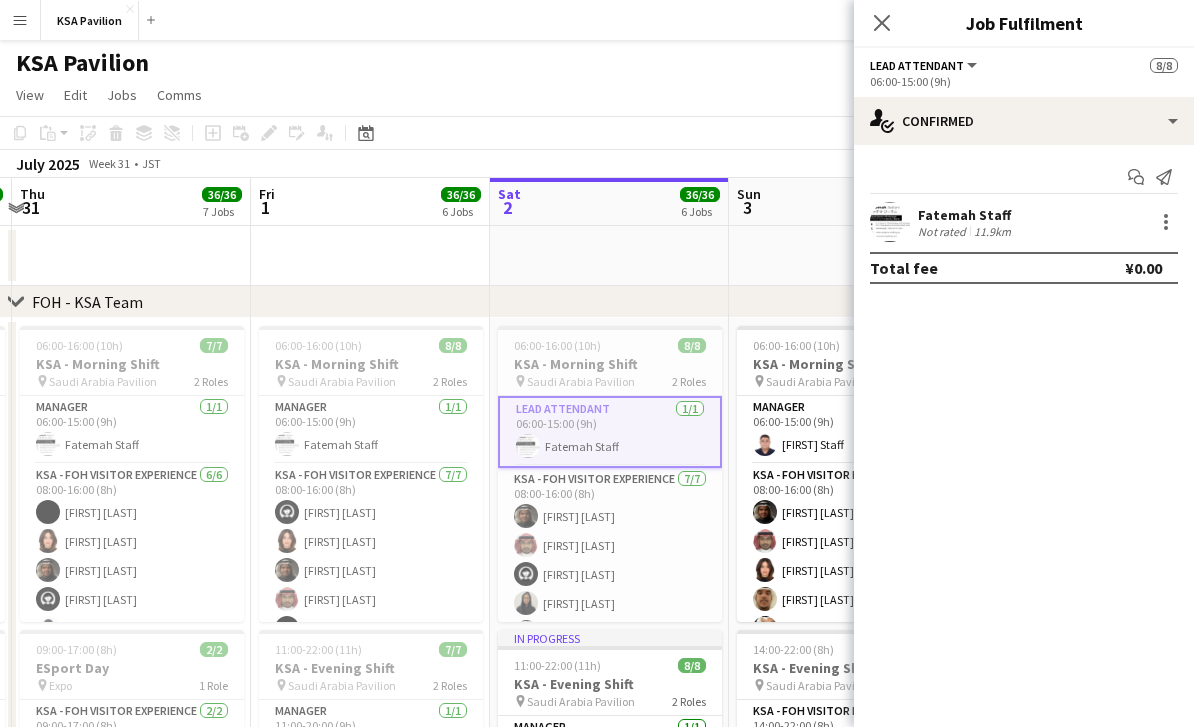 click on "KSA - Morning Shift" at bounding box center [610, 364] 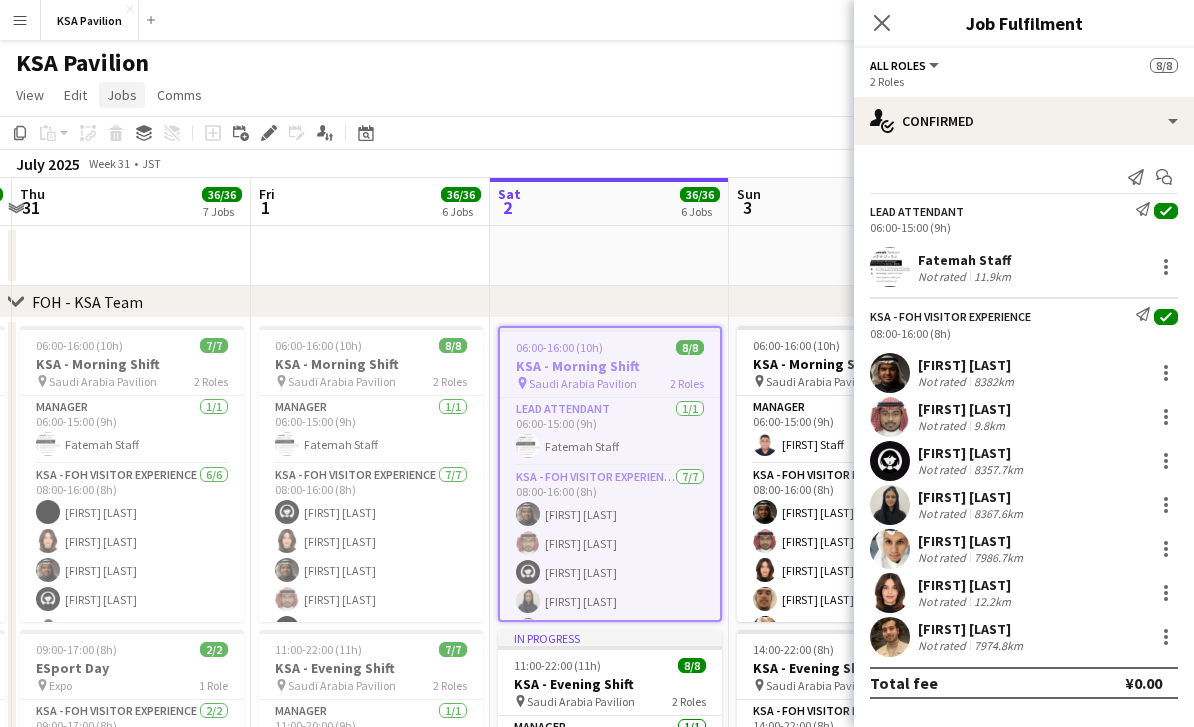 click on "Jobs" 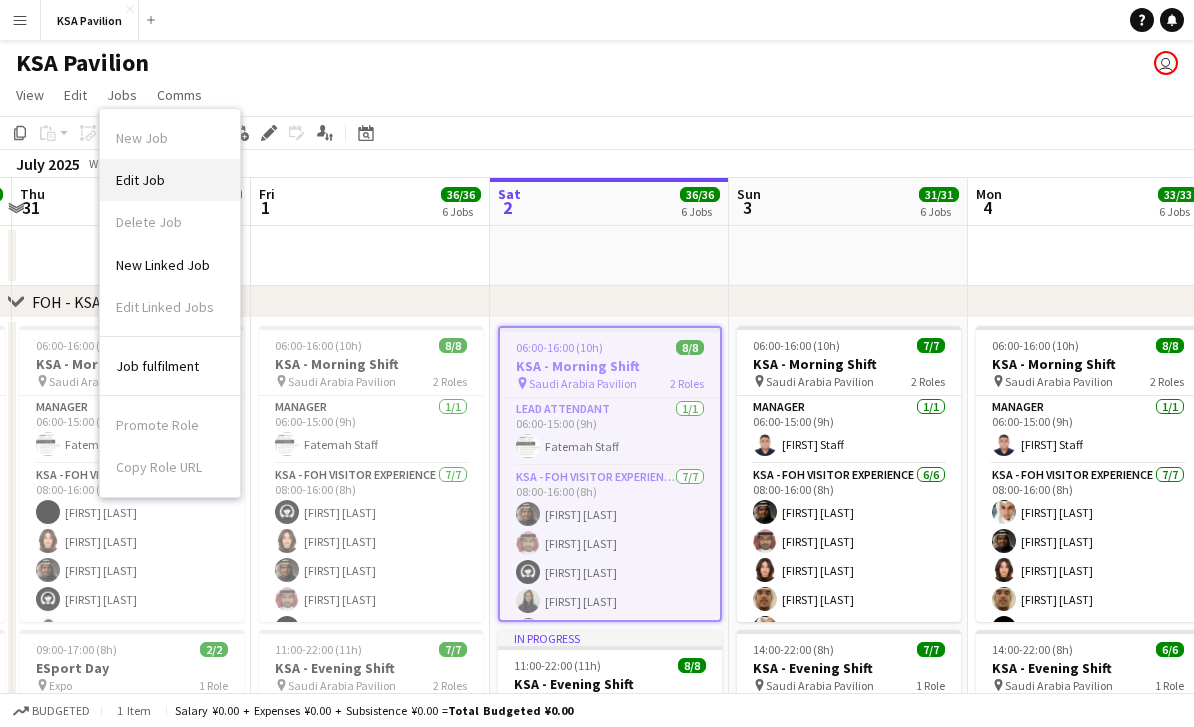 click on "Edit Job" at bounding box center [170, 180] 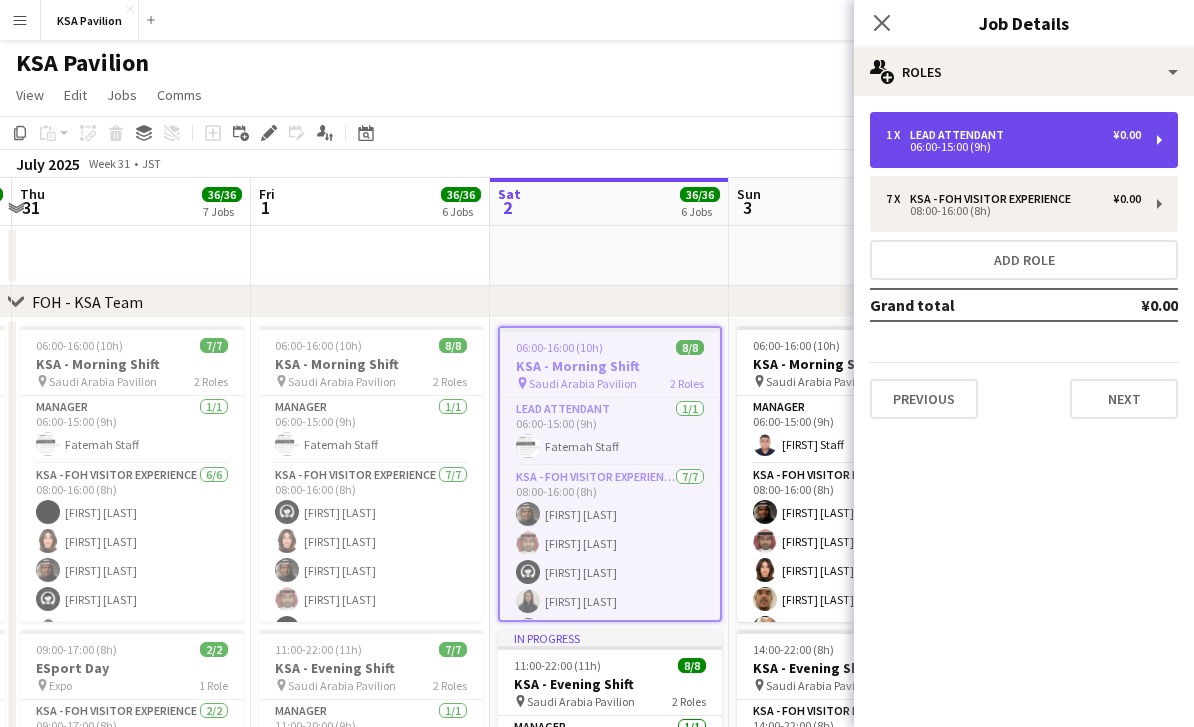 click on "06:00-15:00 (9h)" at bounding box center (1013, 147) 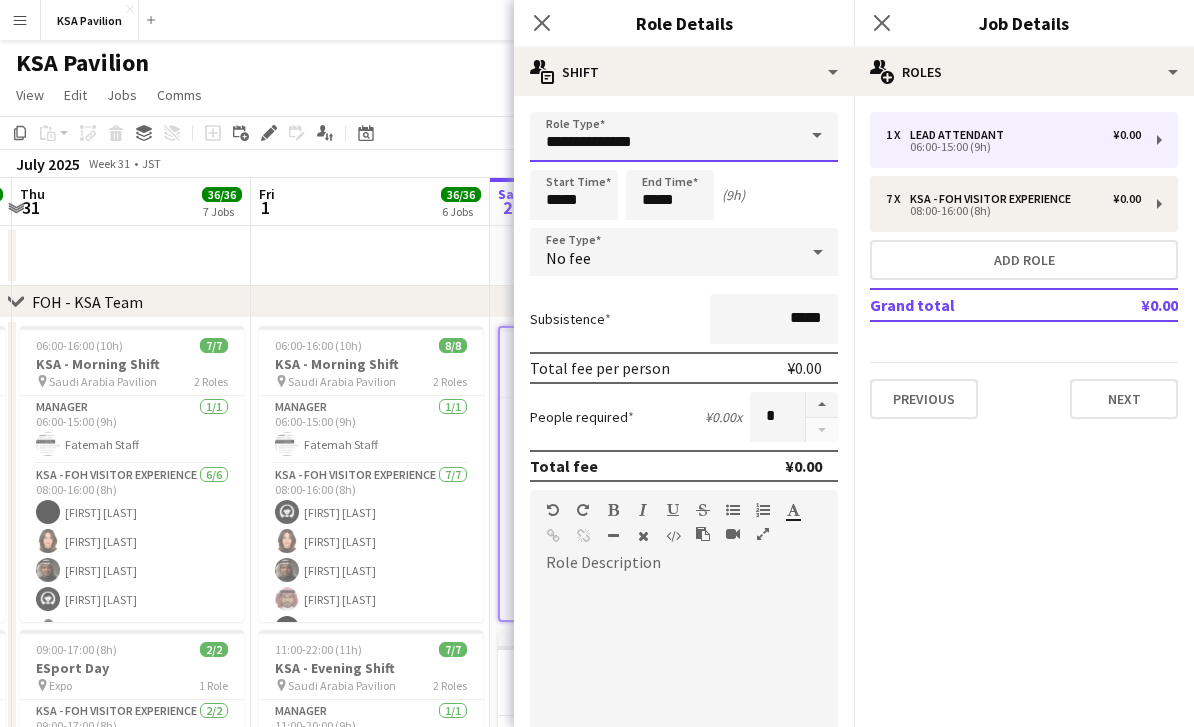 click on "**********" at bounding box center [684, 137] 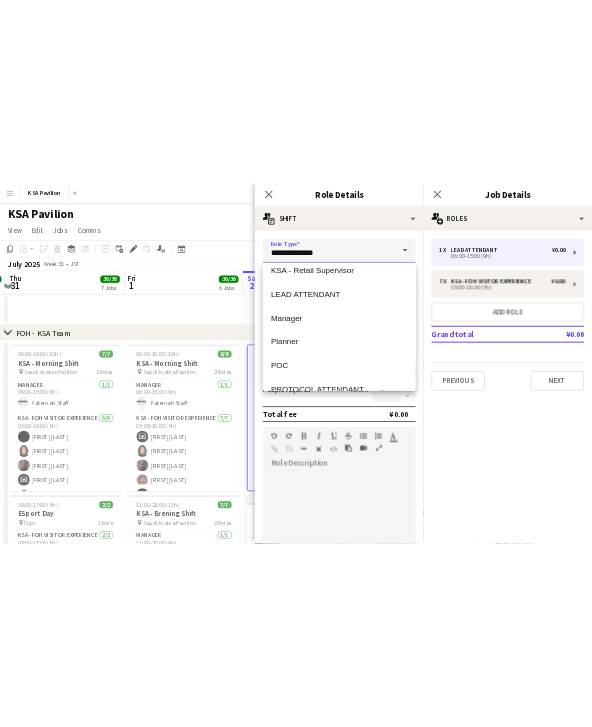 scroll, scrollTop: 836, scrollLeft: 0, axis: vertical 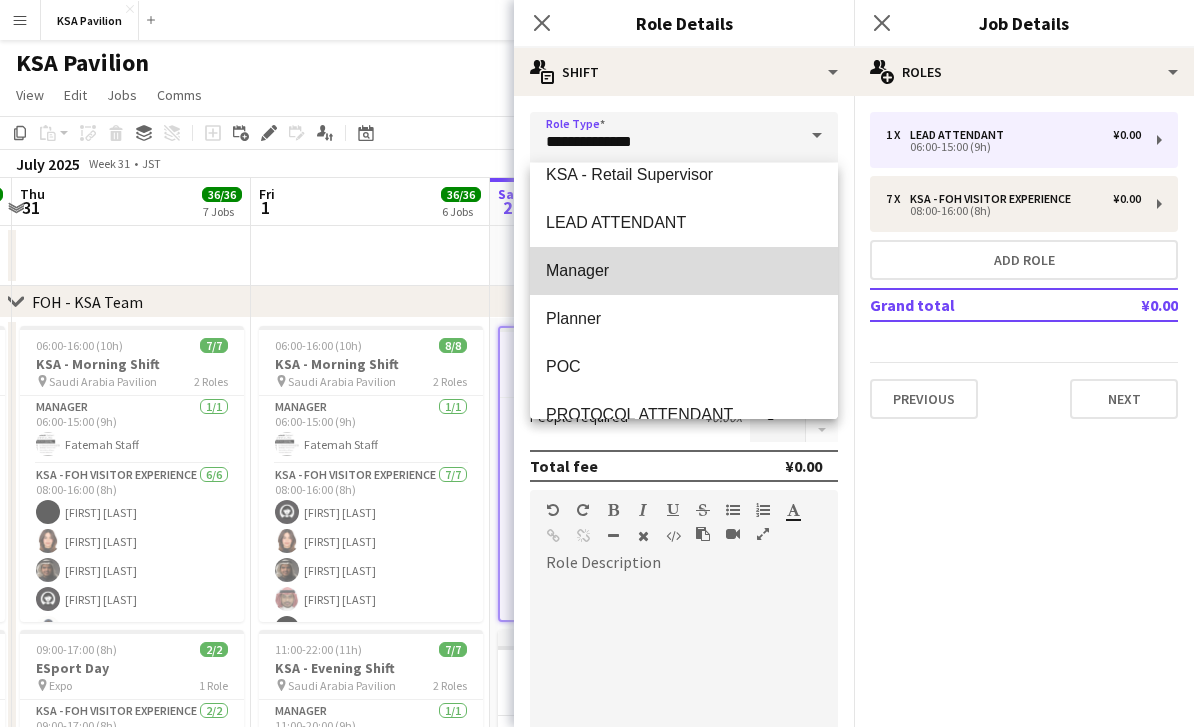 click on "Manager" at bounding box center [684, 271] 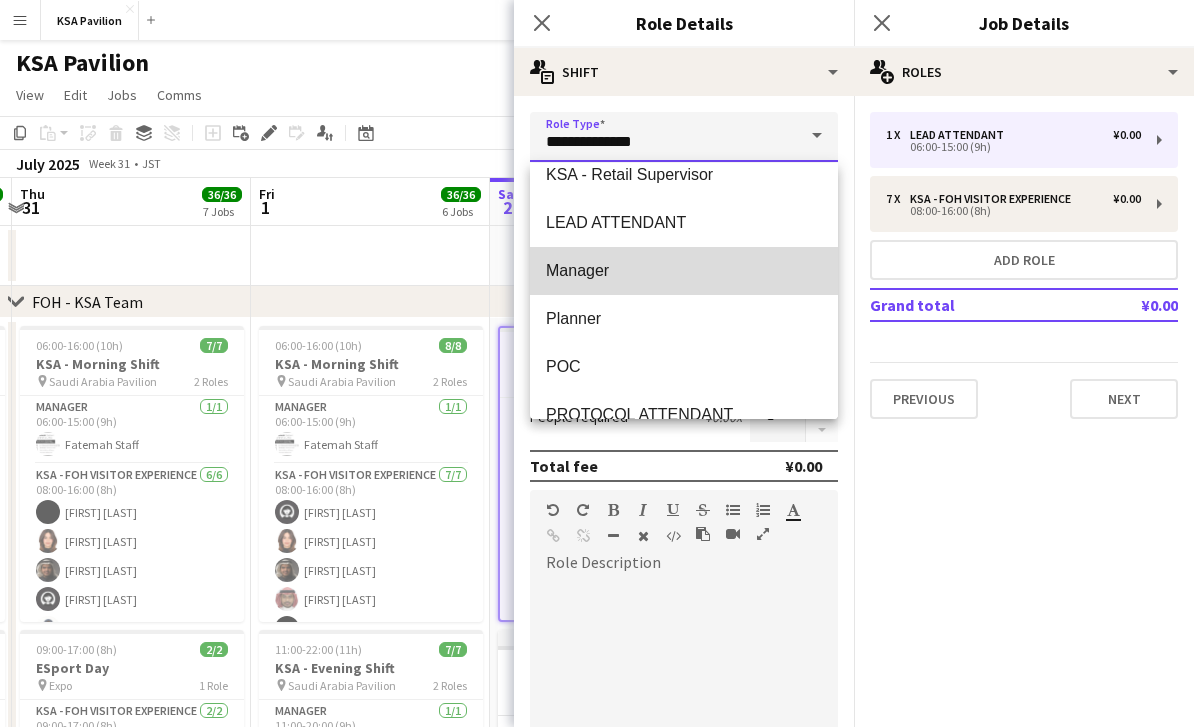 type on "*******" 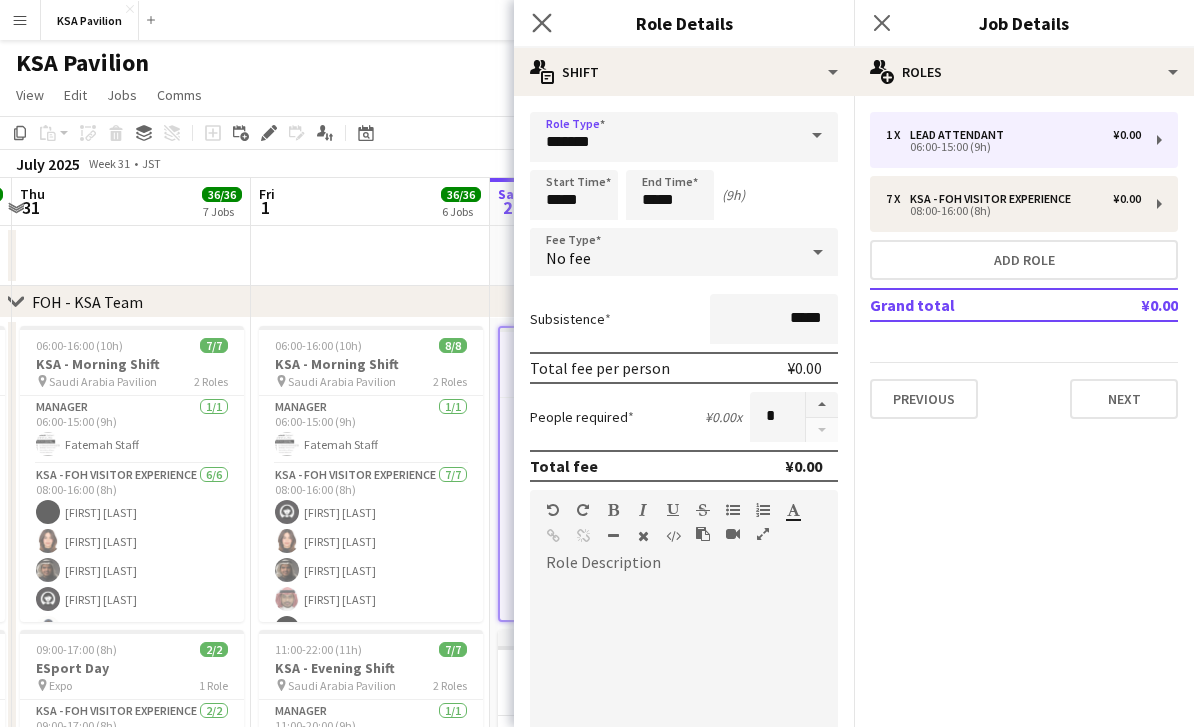 click on "Close pop-in" 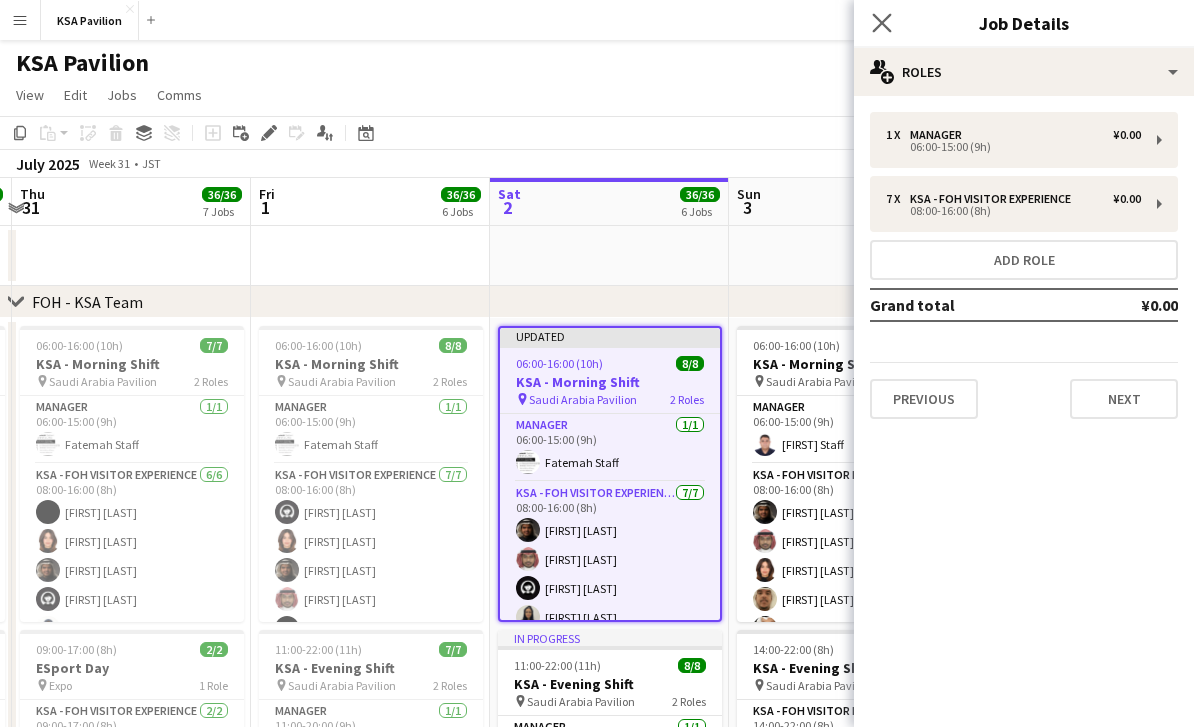 click on "Close pop-in" 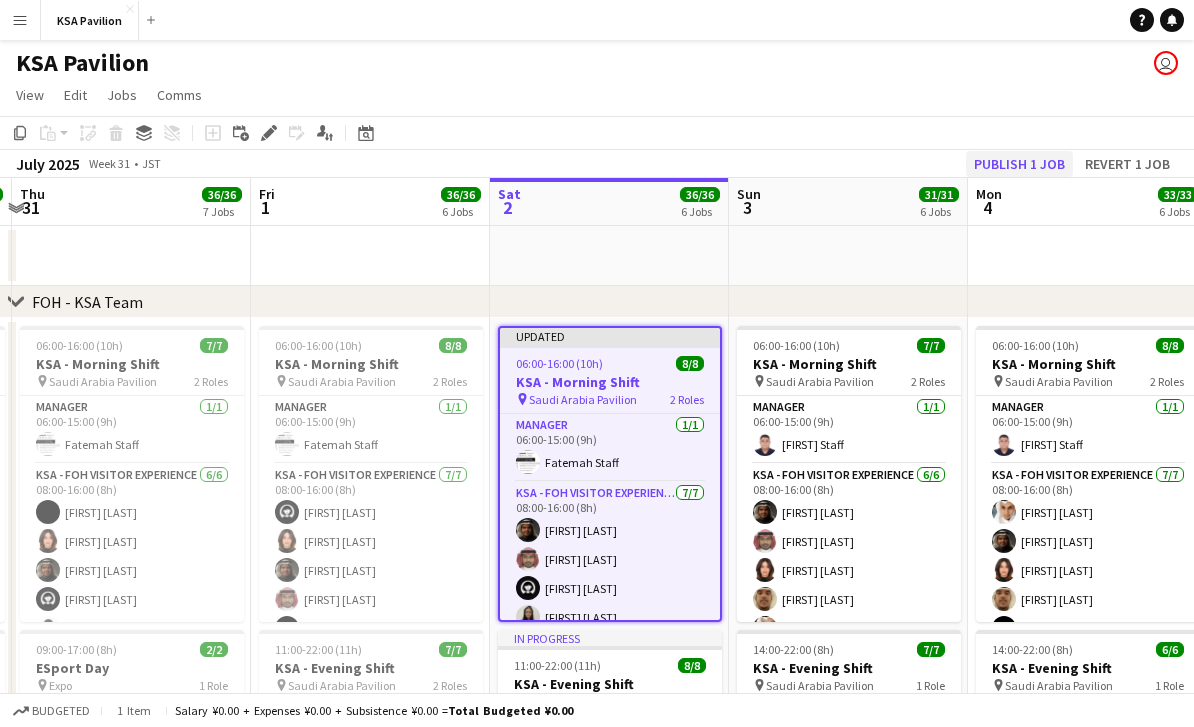 click on "Publish 1 job" 